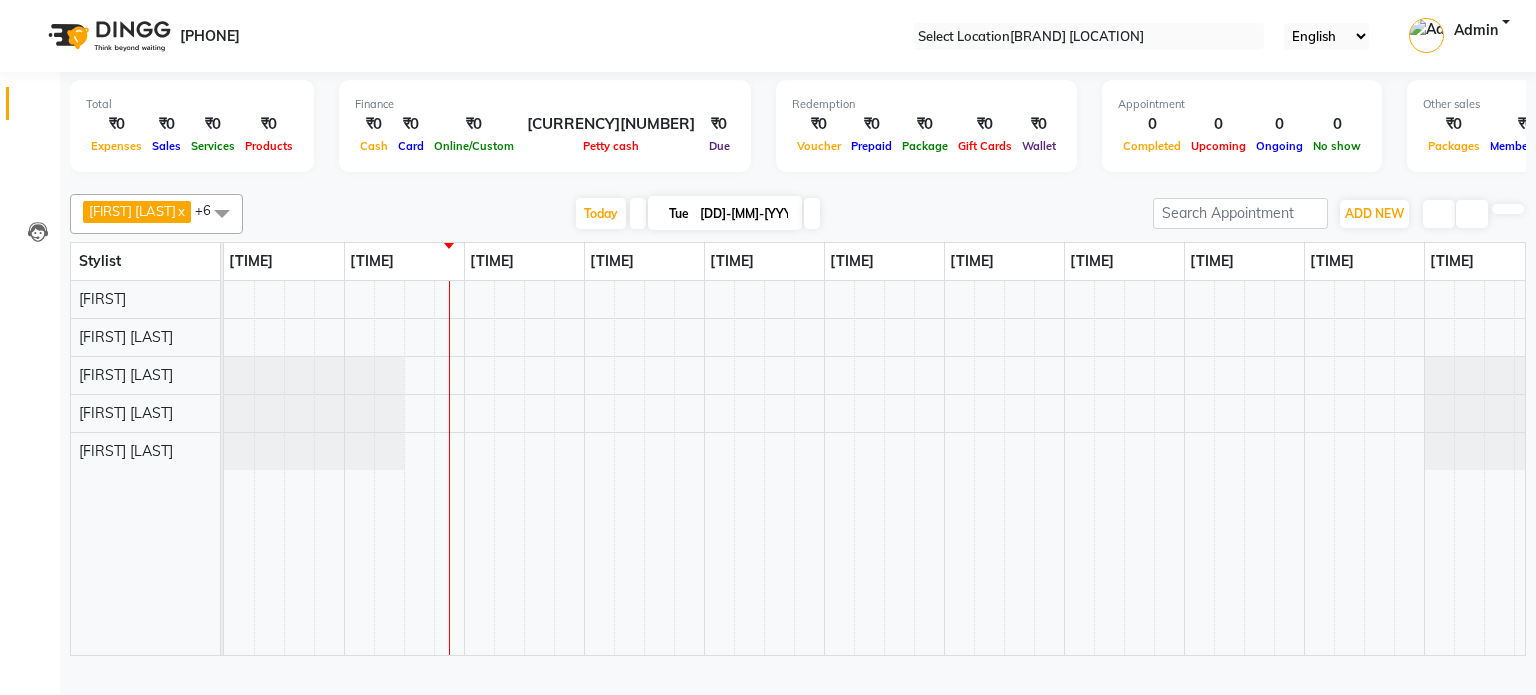 scroll, scrollTop: 0, scrollLeft: 0, axis: both 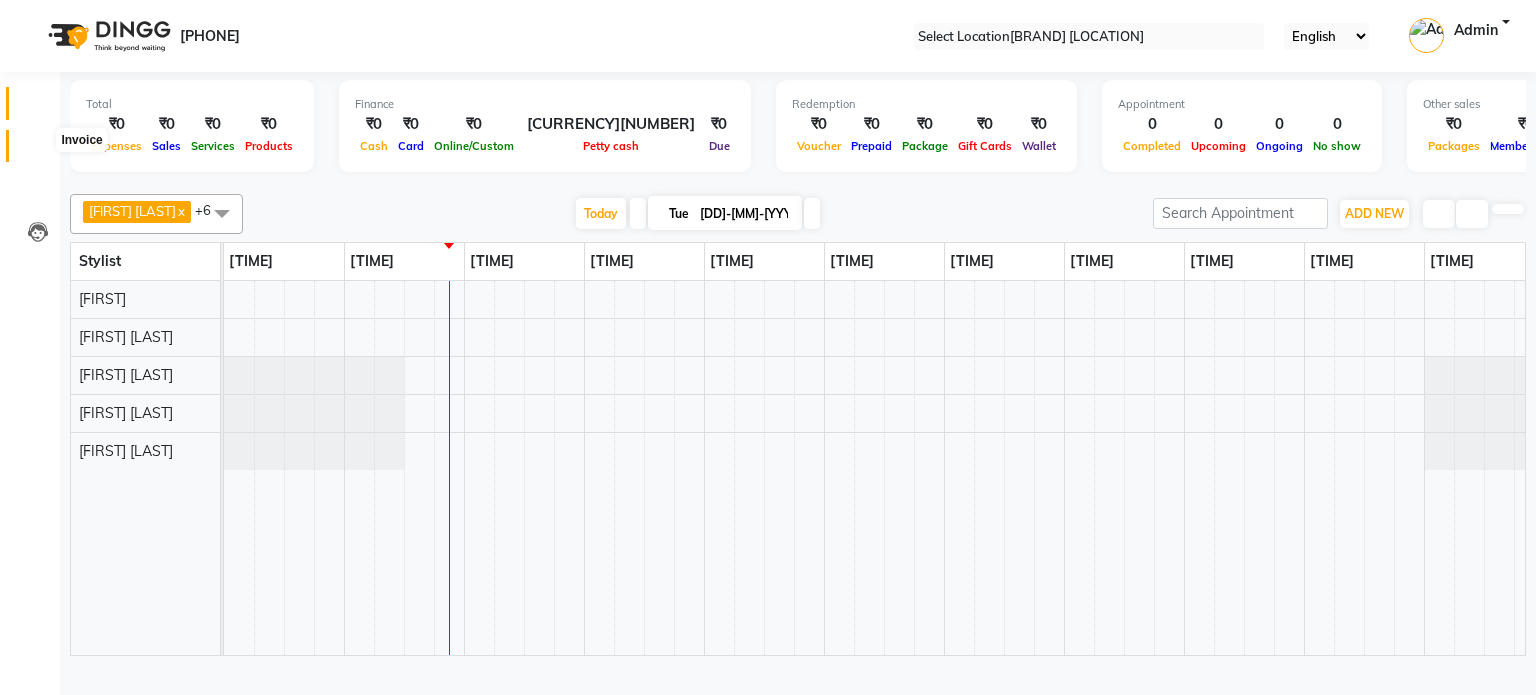 click at bounding box center [38, 151] 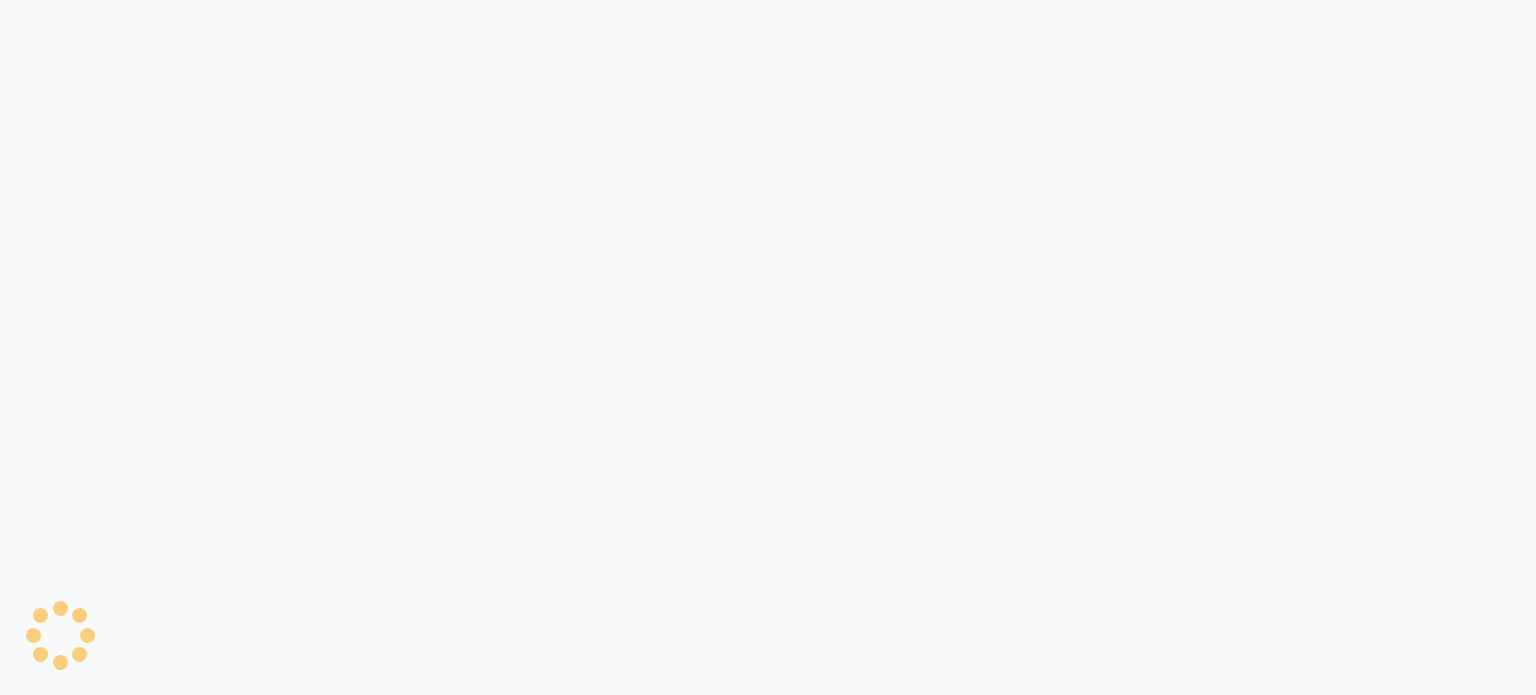 scroll, scrollTop: 0, scrollLeft: 0, axis: both 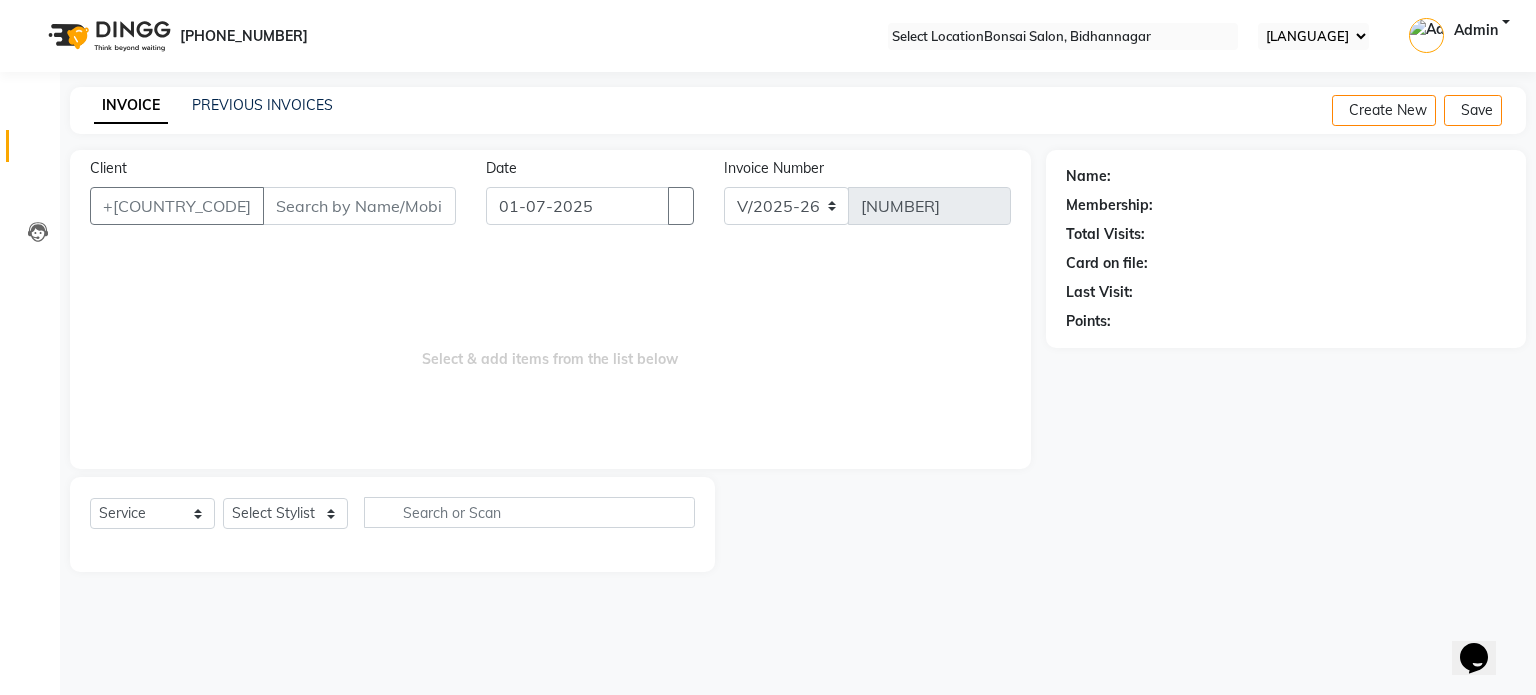click on "Client" at bounding box center (359, 206) 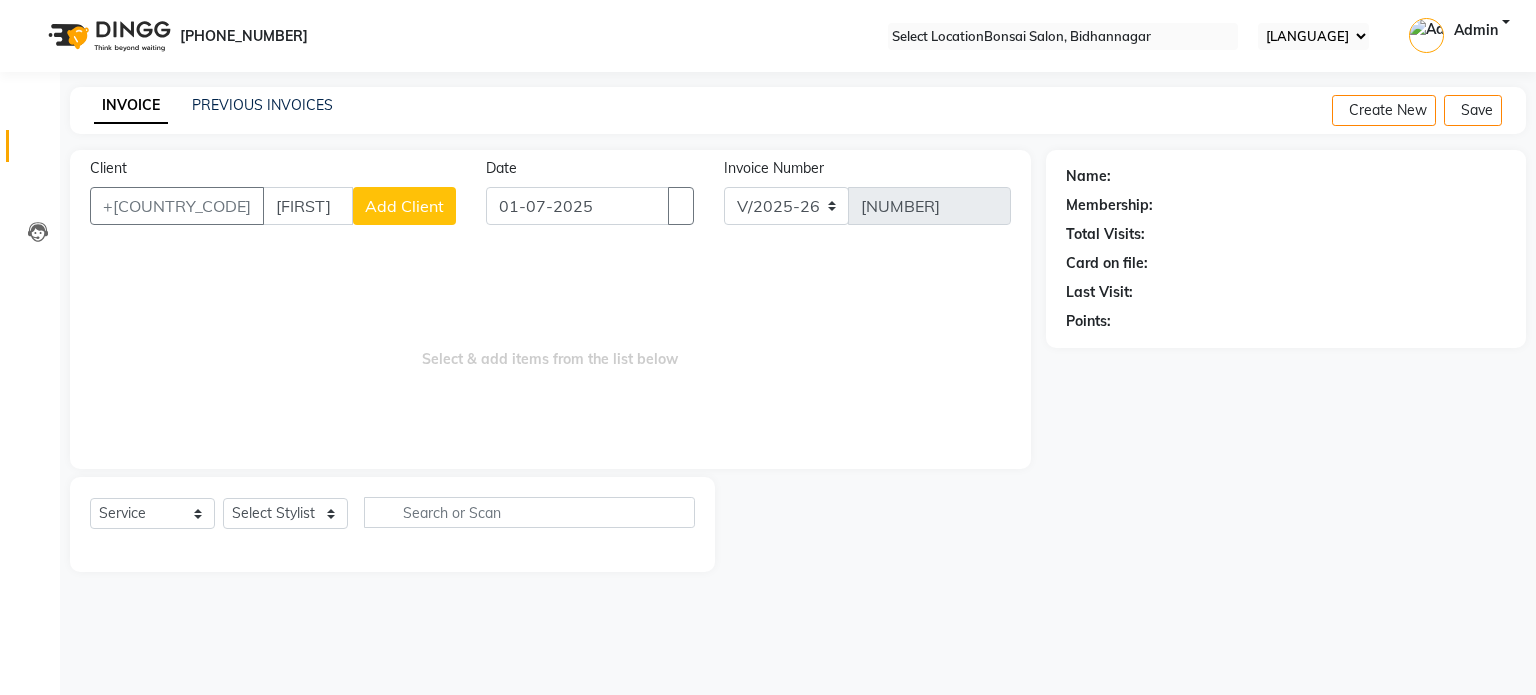 type on "[FIRST]" 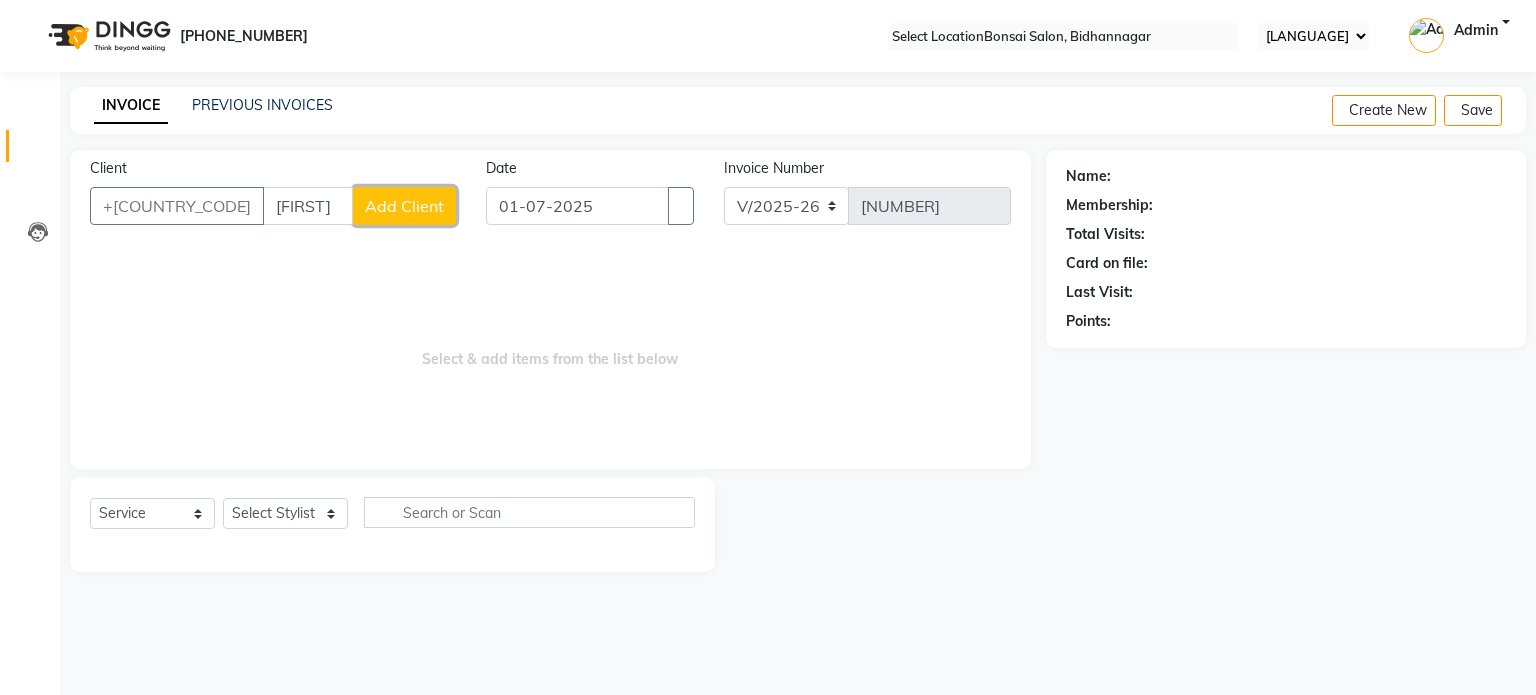 click on "Add Client" at bounding box center (404, 206) 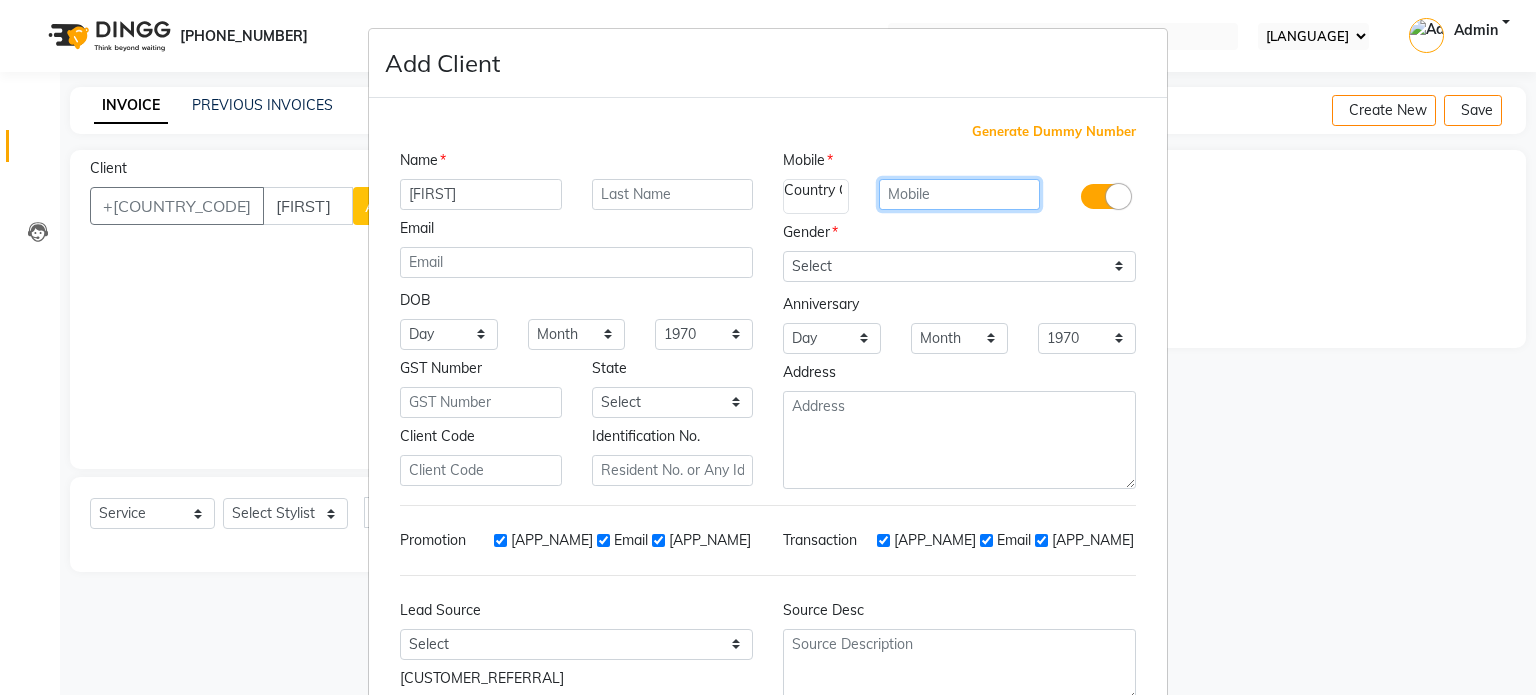 click at bounding box center [960, 194] 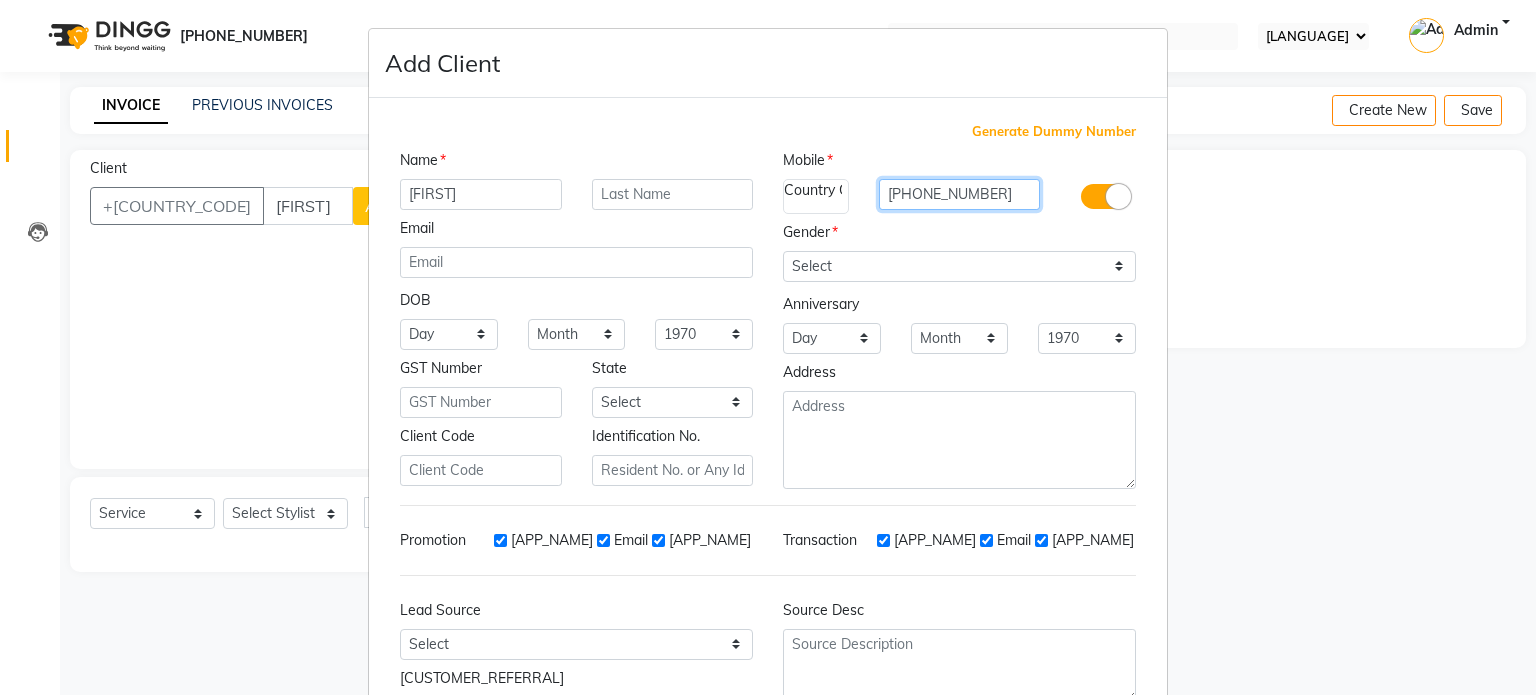 type on "[PHONE_NUMBER]" 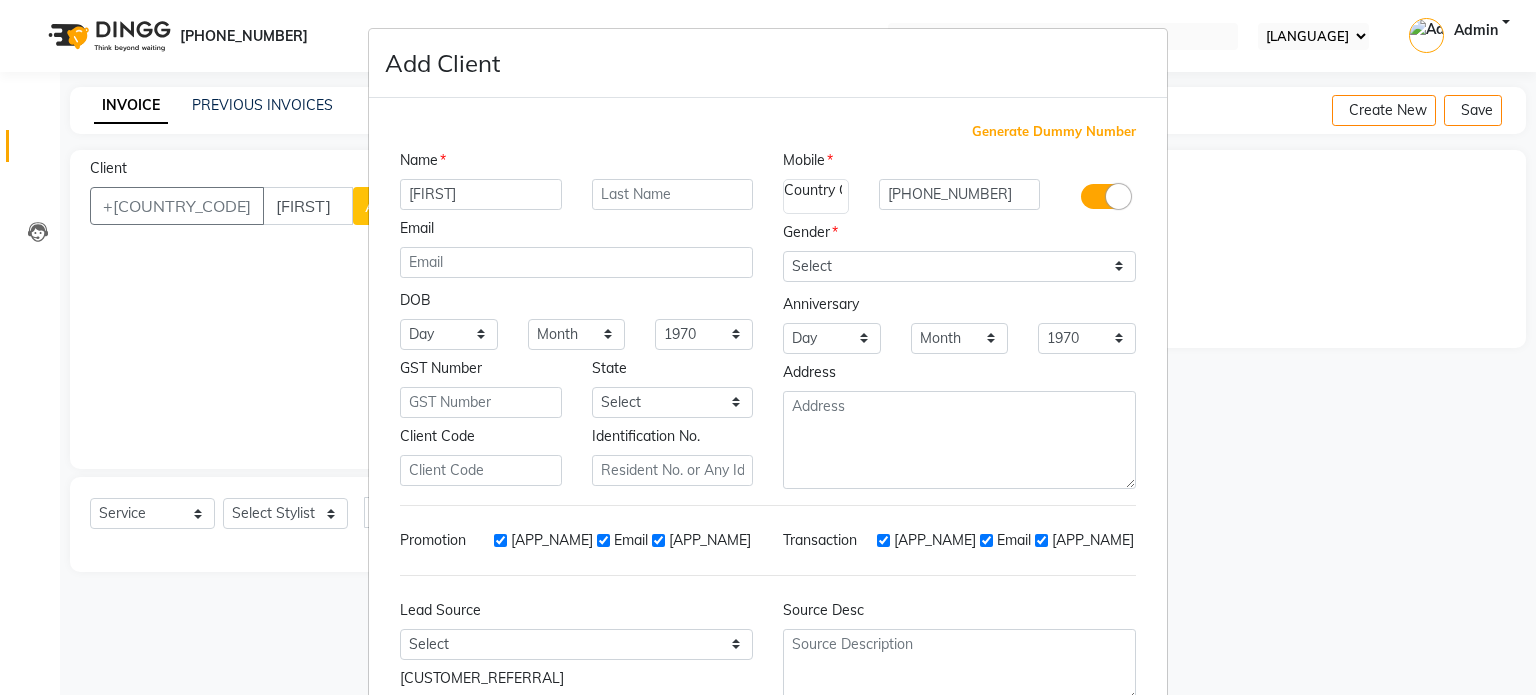 click at bounding box center (1103, 196) 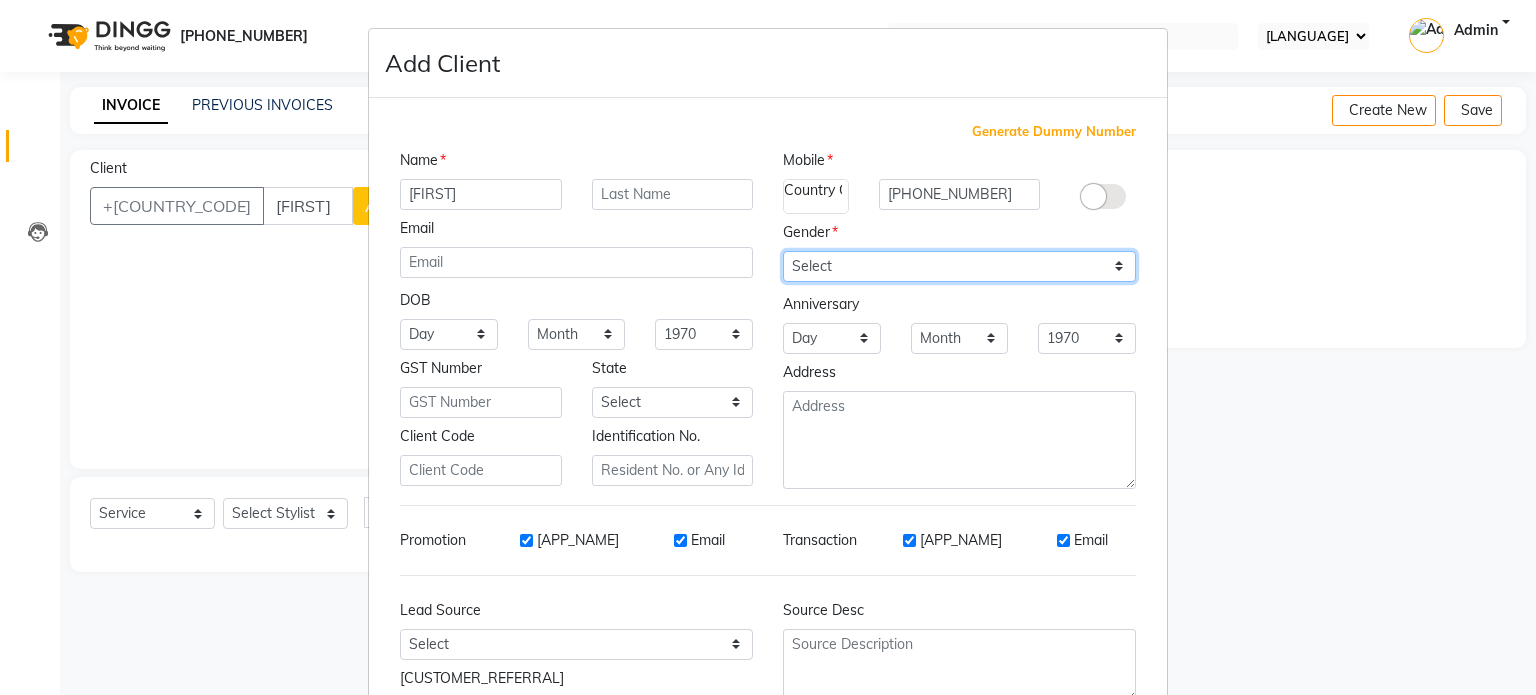 click on "Select Male Female Other Prefer Not To Say" at bounding box center [959, 266] 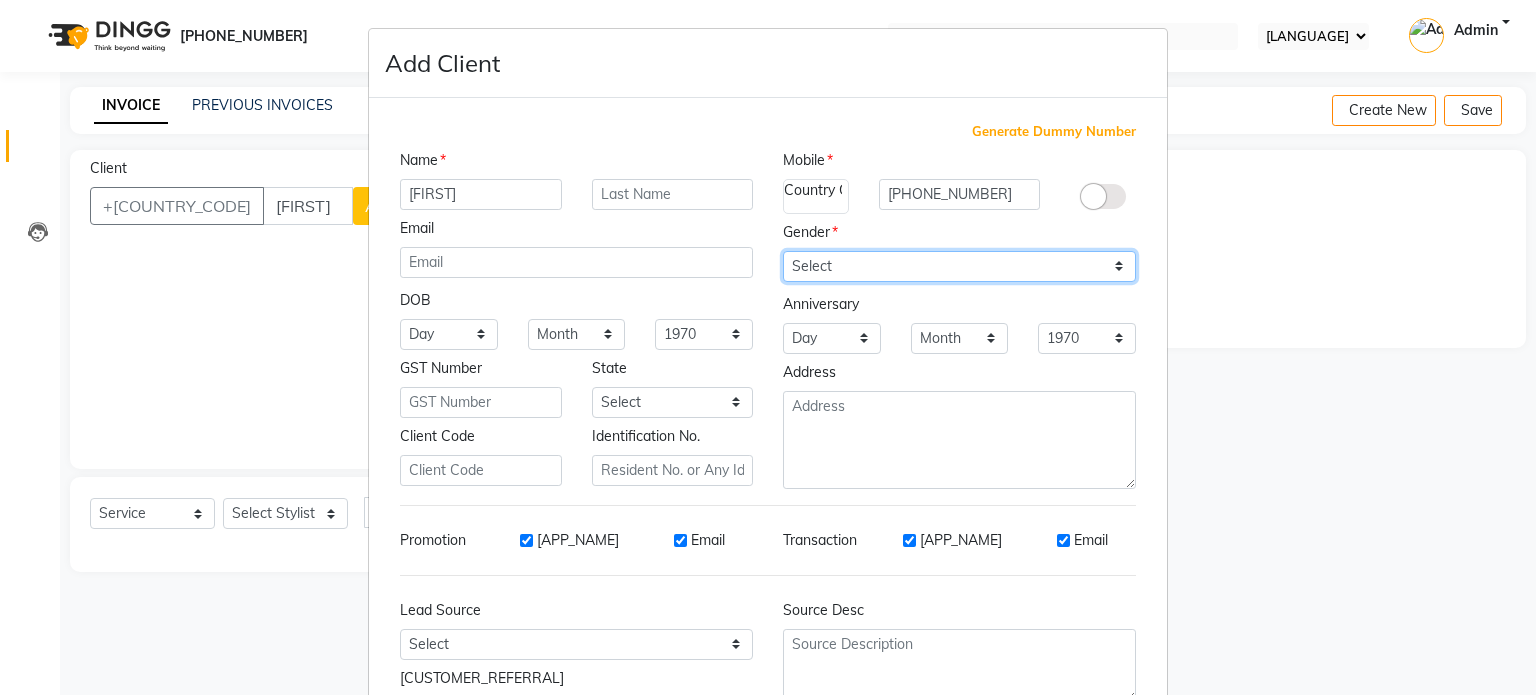 click on "Select Male Female Other Prefer Not To Say" at bounding box center [959, 266] 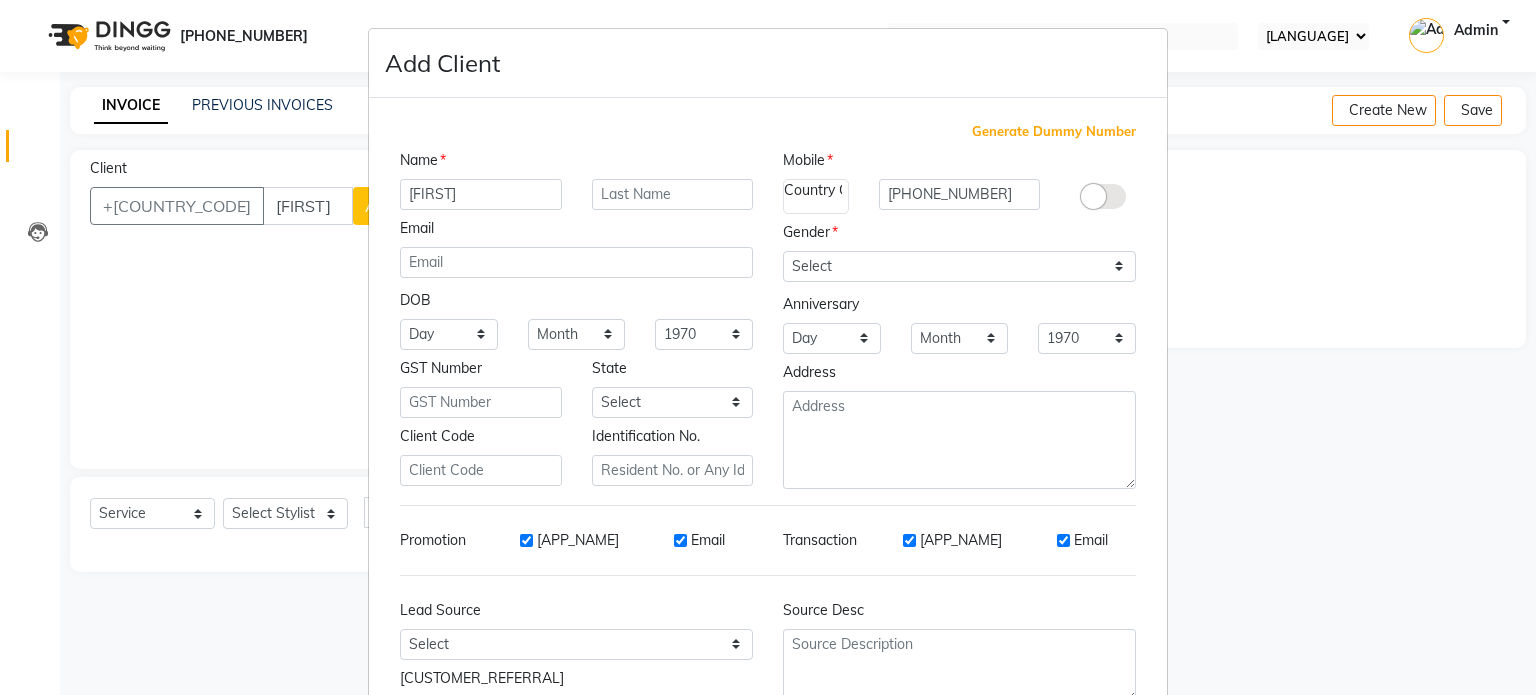 click on "[APP_NAME]" at bounding box center [526, 540] 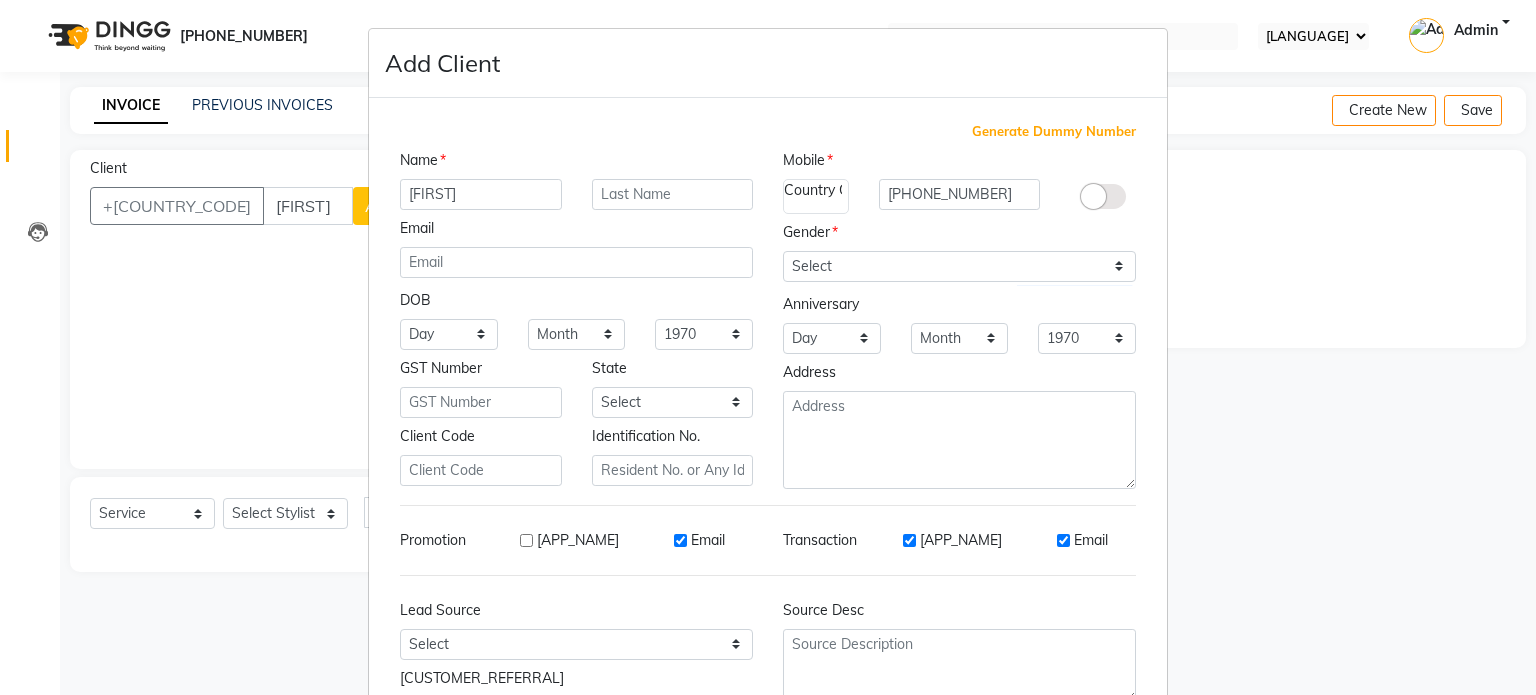 click on "Email" at bounding box center (680, 540) 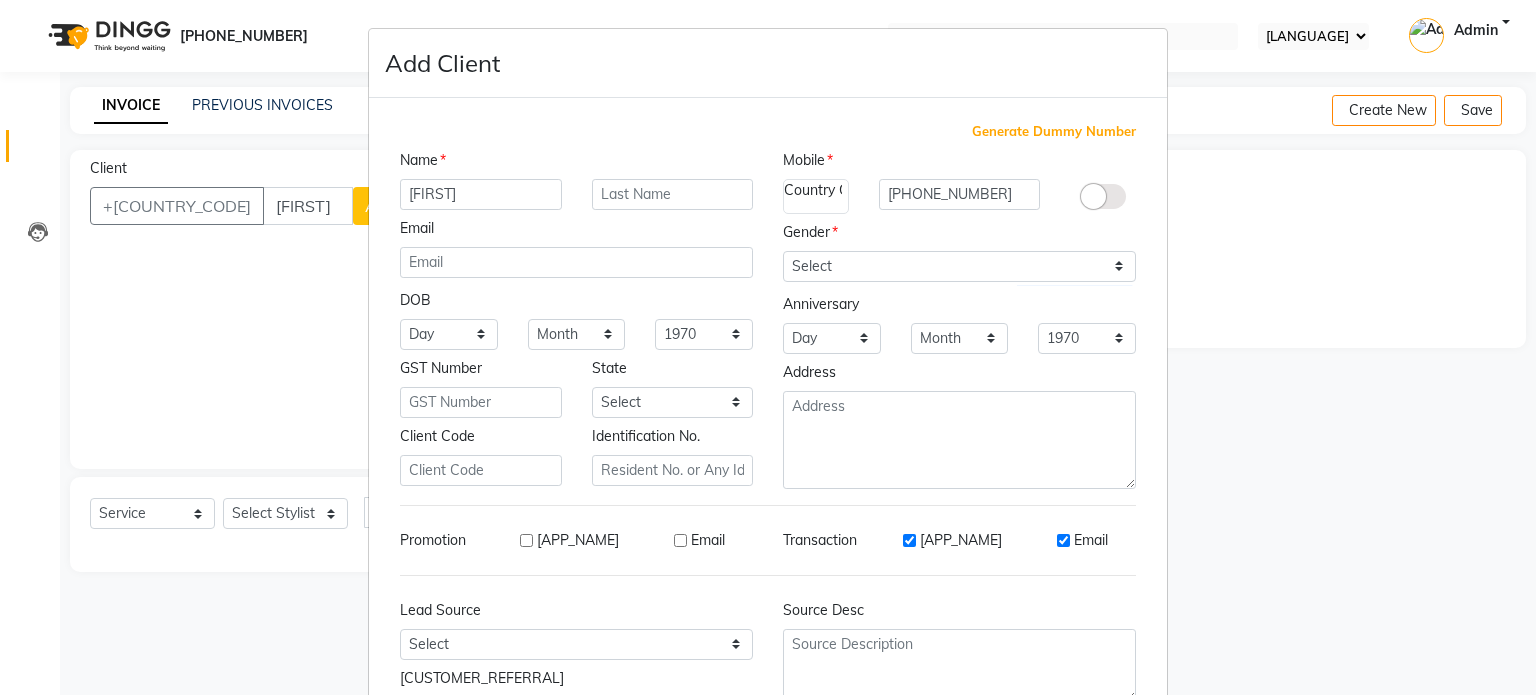 click on "[APP_NAME]" at bounding box center (909, 540) 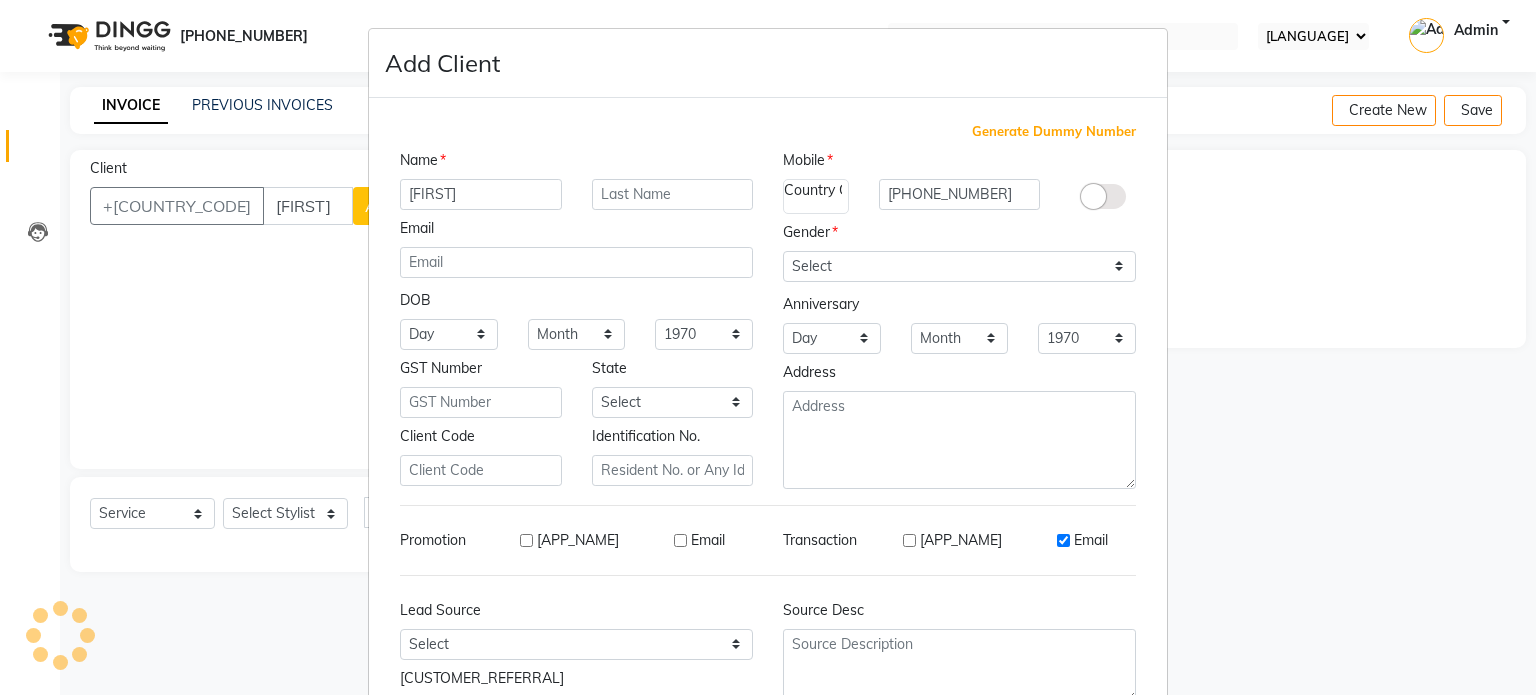 click on "Email" at bounding box center (1063, 540) 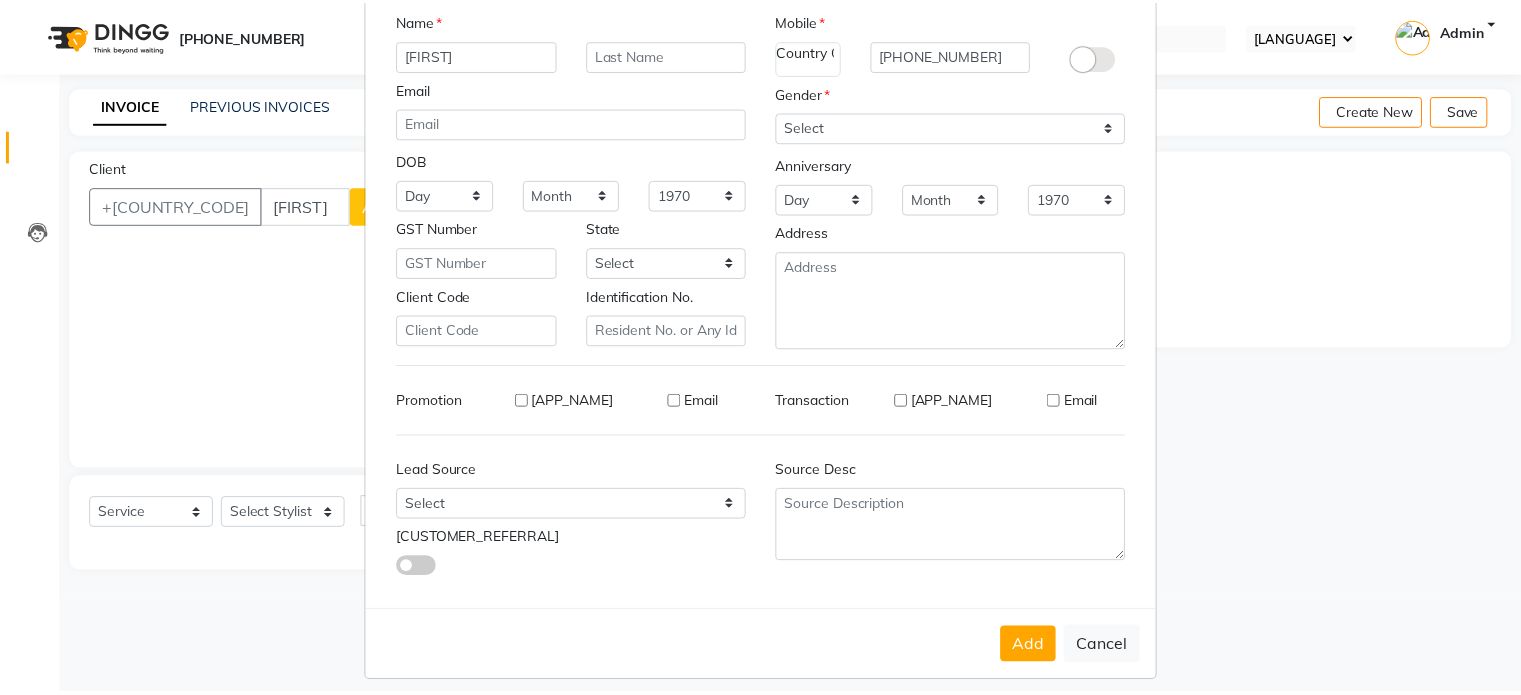 scroll, scrollTop: 161, scrollLeft: 0, axis: vertical 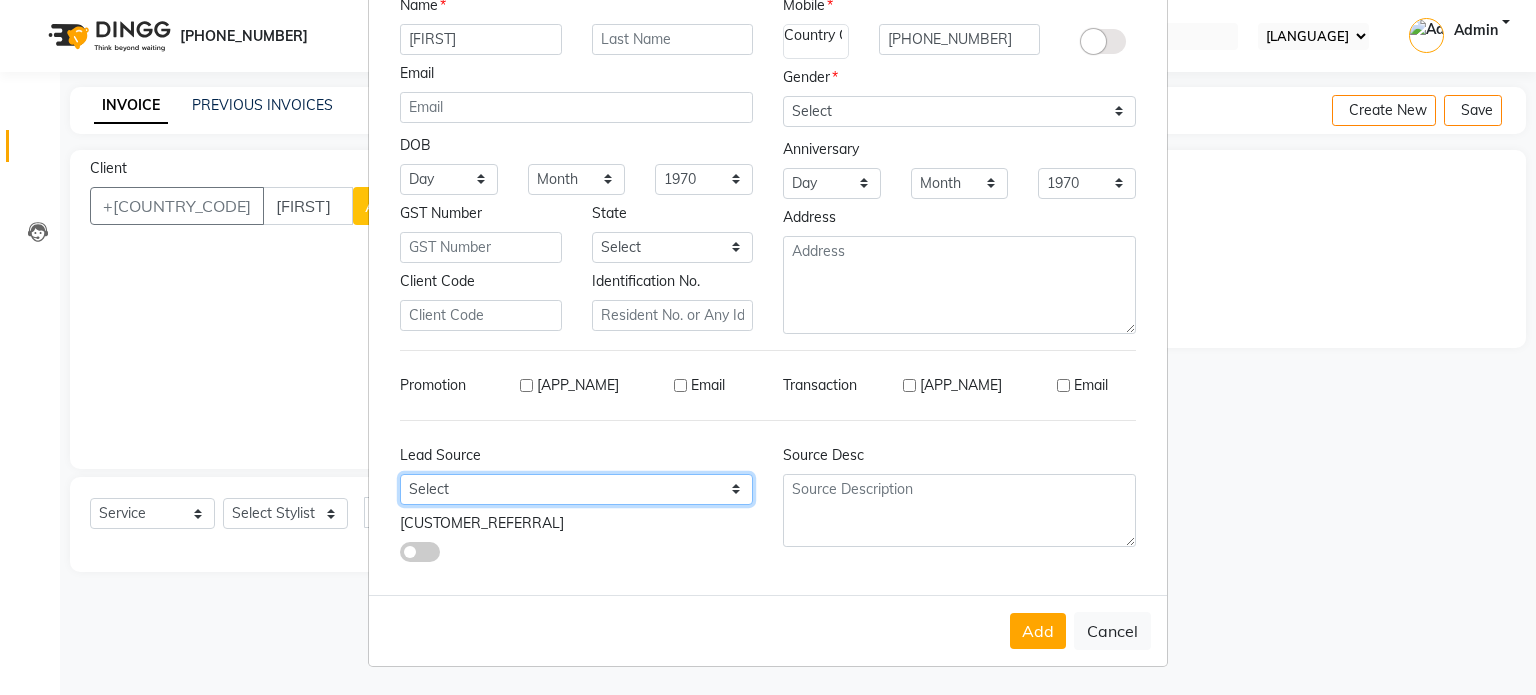 click on "Select Walk-in Referral Internet Friend Word of Mouth Advertisement Facebook JustDial Google Other" at bounding box center [449, 179] 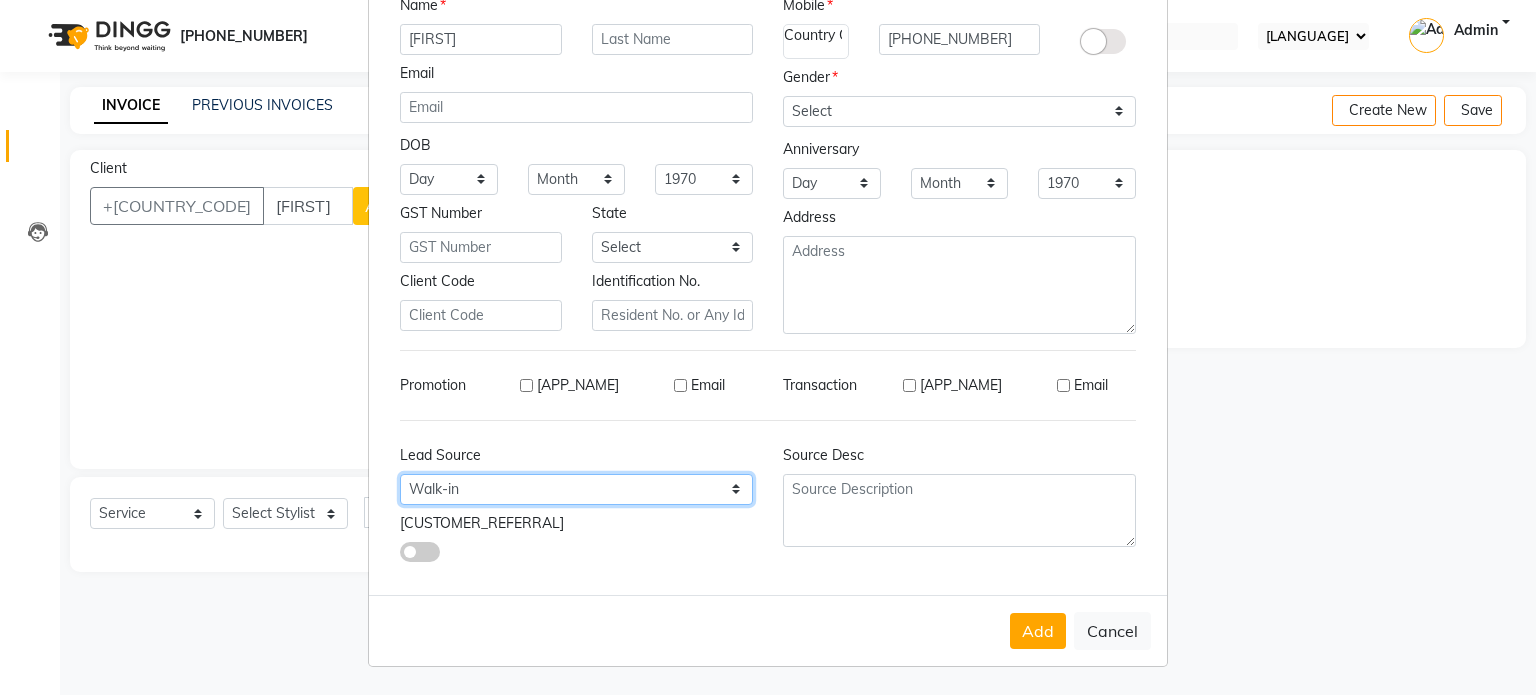 click on "Select Walk-in Referral Internet Friend Word of Mouth Advertisement Facebook JustDial Google Other" at bounding box center (449, 179) 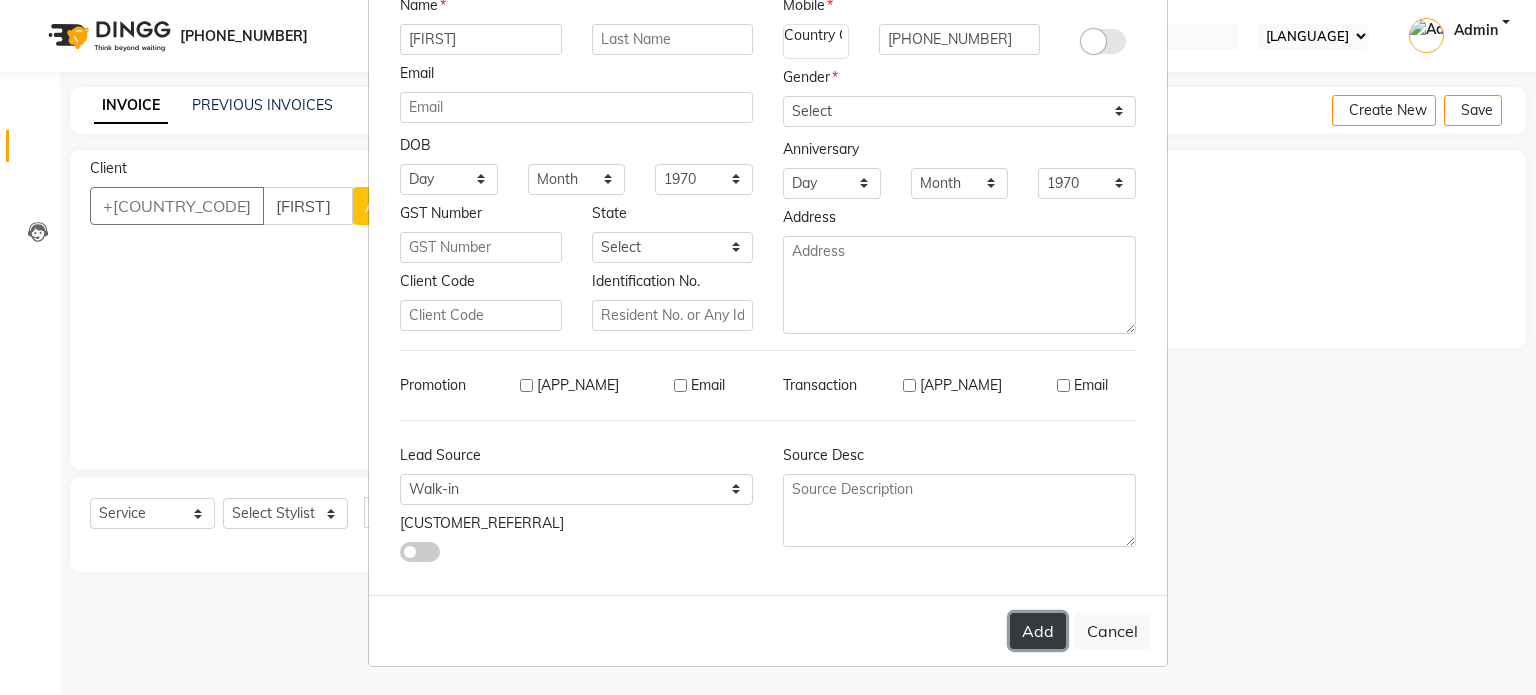 click on "Add" at bounding box center [1038, 631] 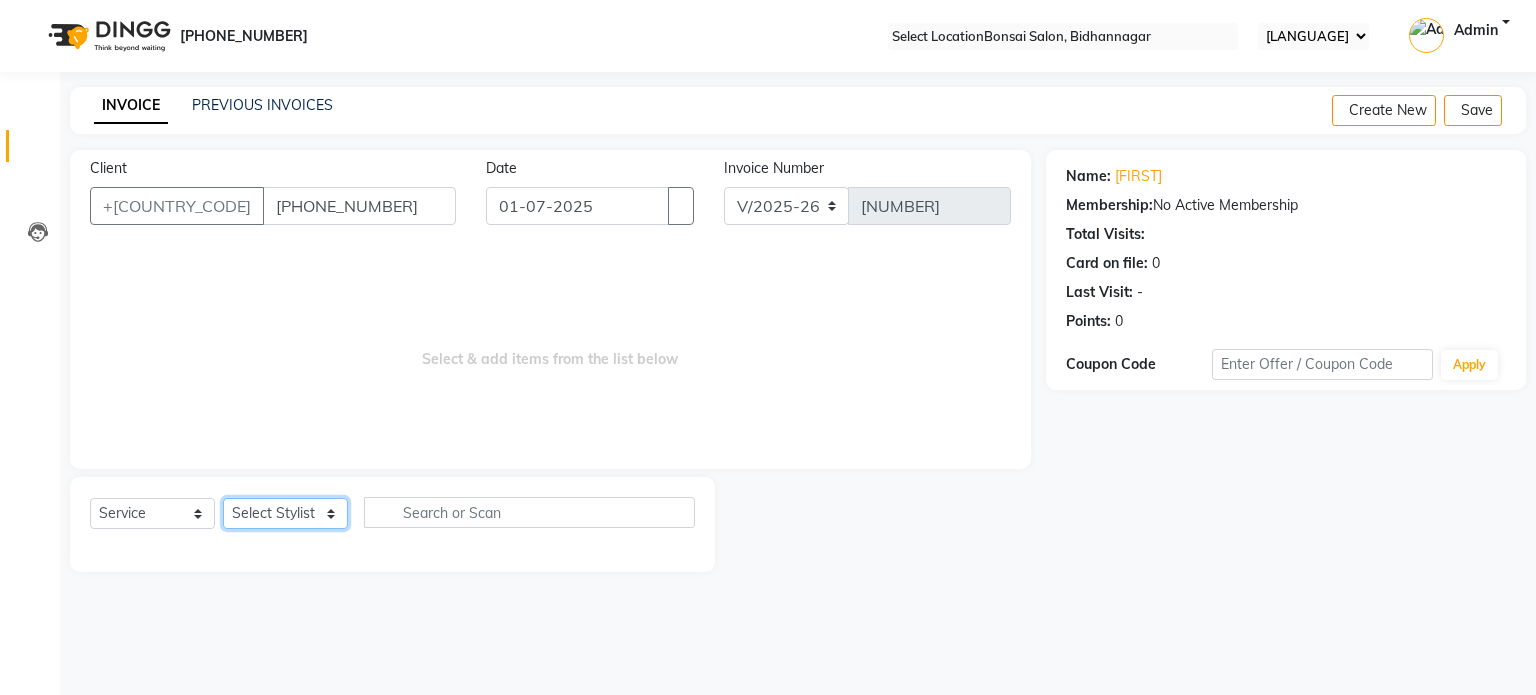 click on "Select Stylist [NAME] [NAME] [NAME] [NAME] [NAME] [NAME]" at bounding box center (285, 513) 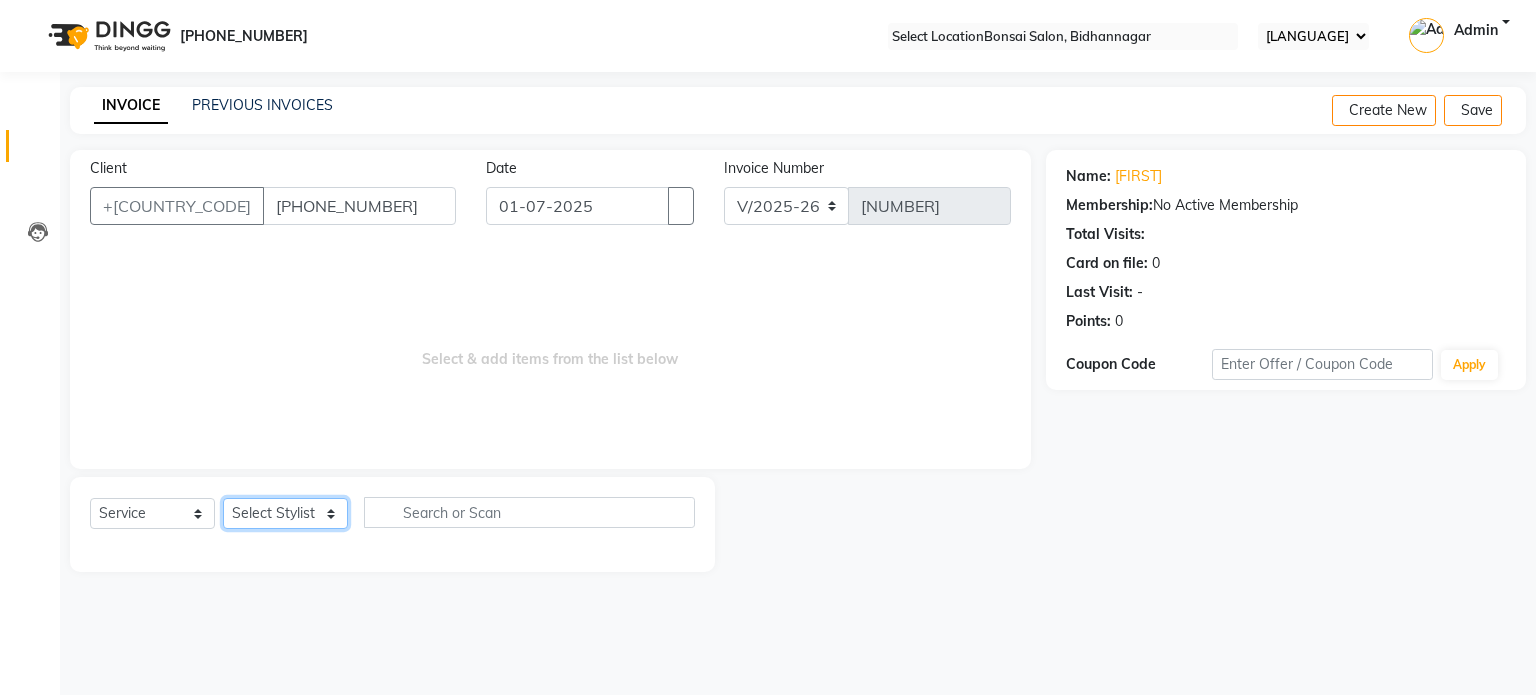 select on "53173" 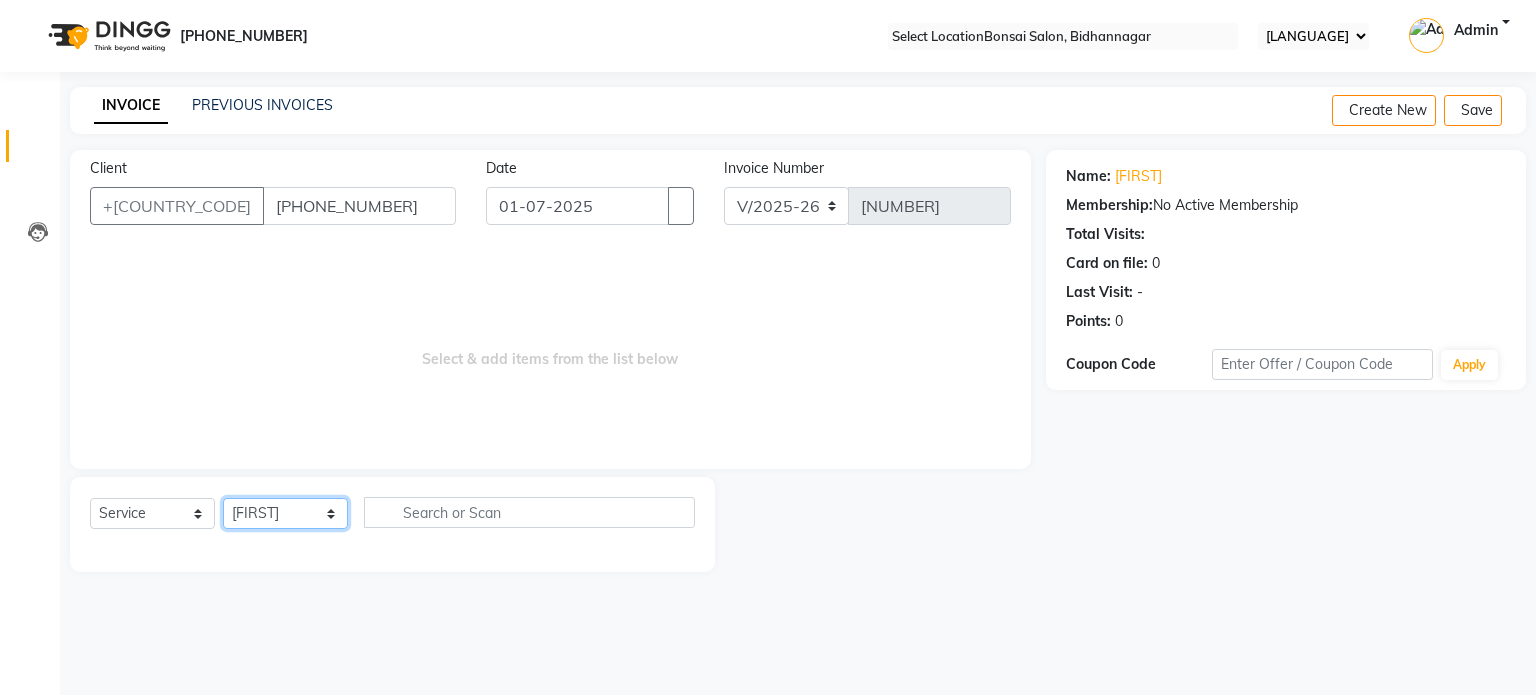 click on "Select Stylist [NAME] [NAME] [NAME] [NAME] [NAME] [NAME]" at bounding box center [285, 513] 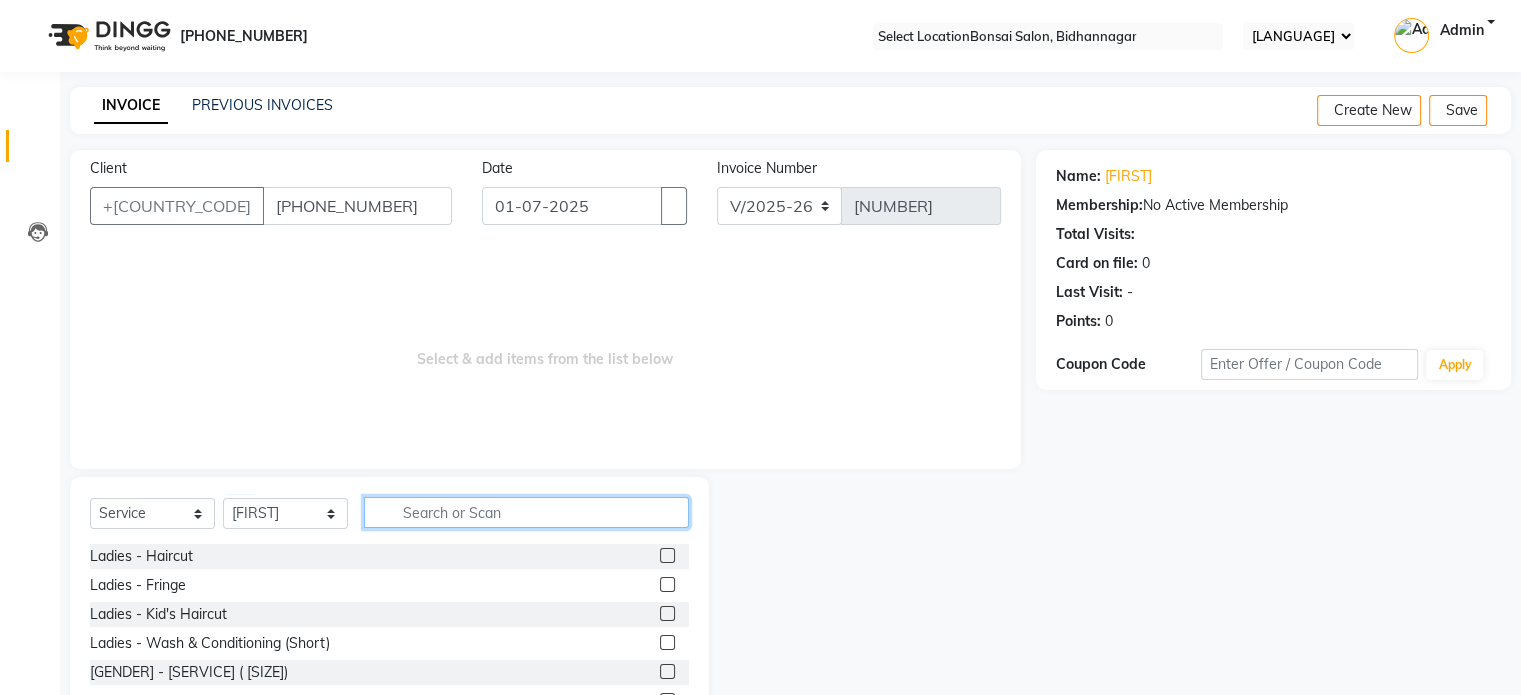 click at bounding box center [526, 512] 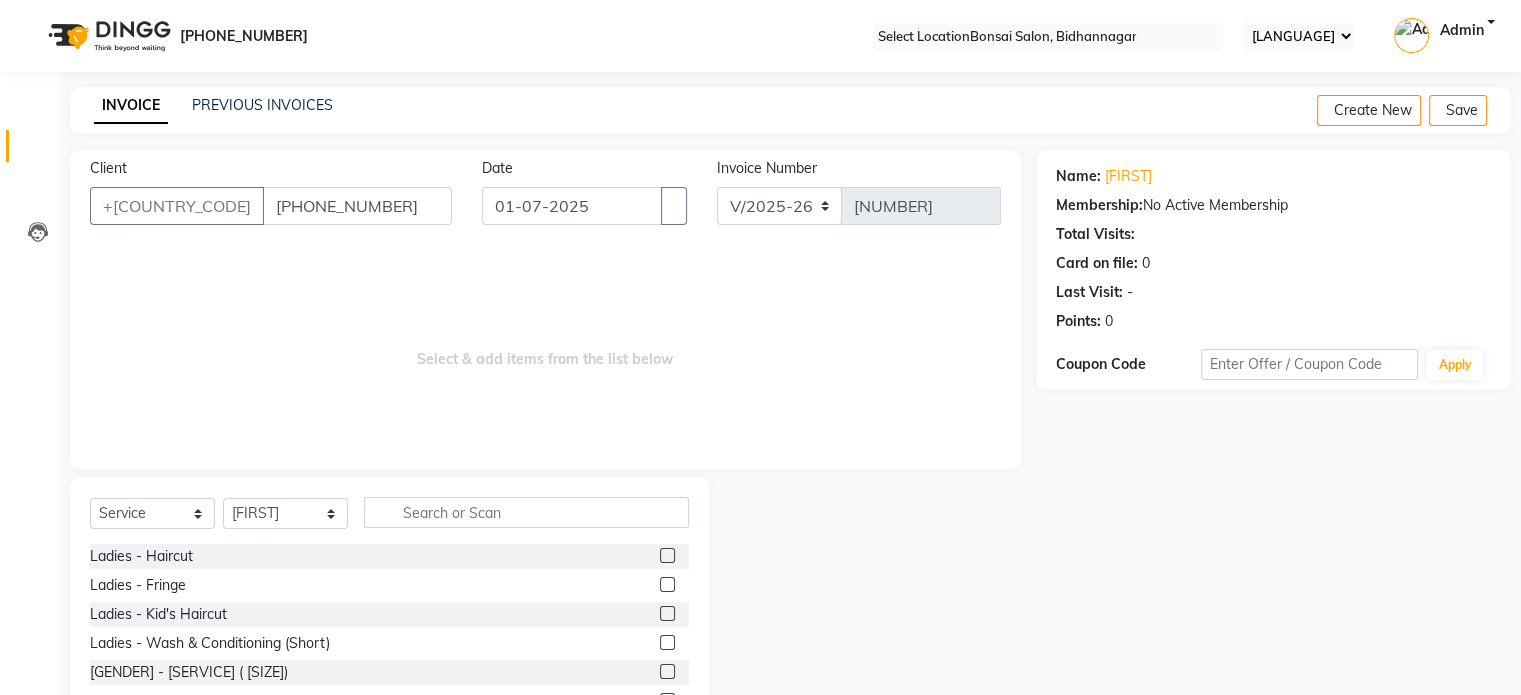 click at bounding box center (667, 671) 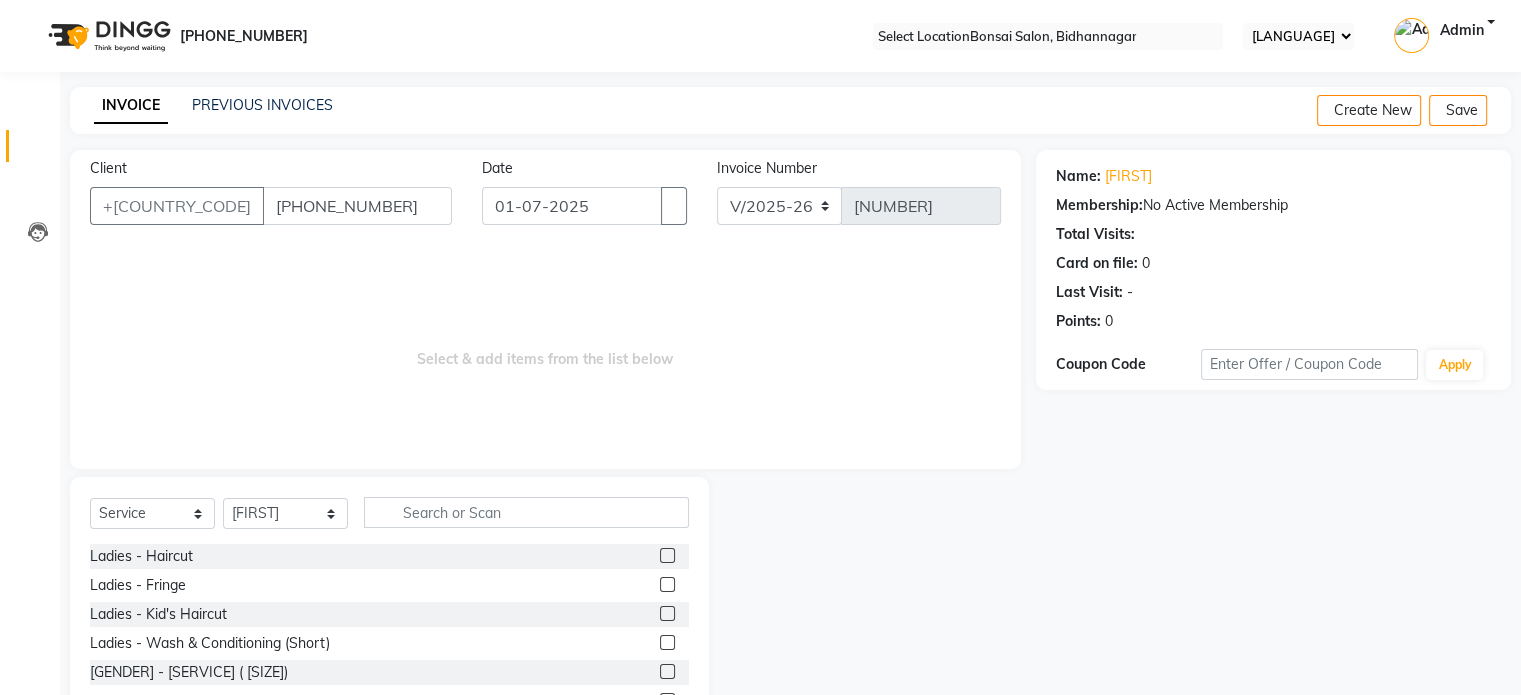 click at bounding box center [666, 672] 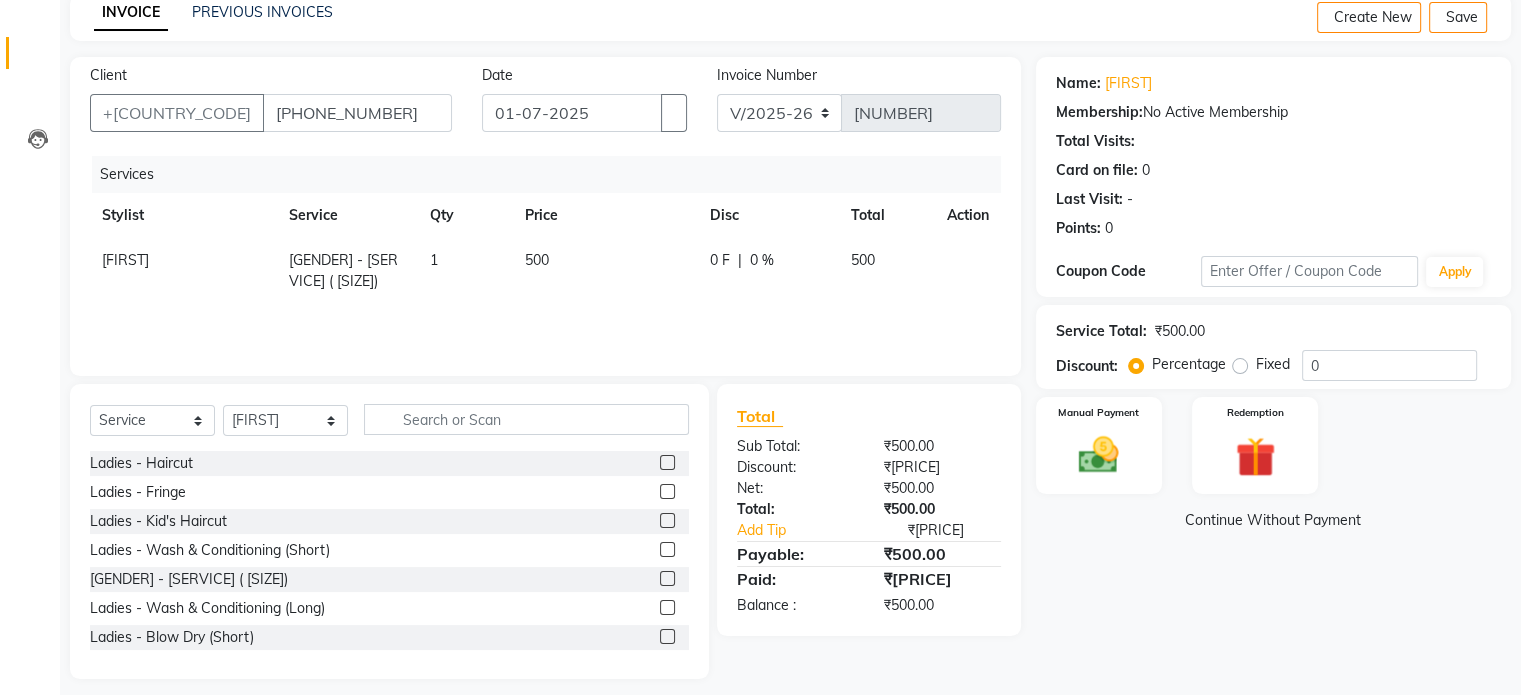 scroll, scrollTop: 100, scrollLeft: 0, axis: vertical 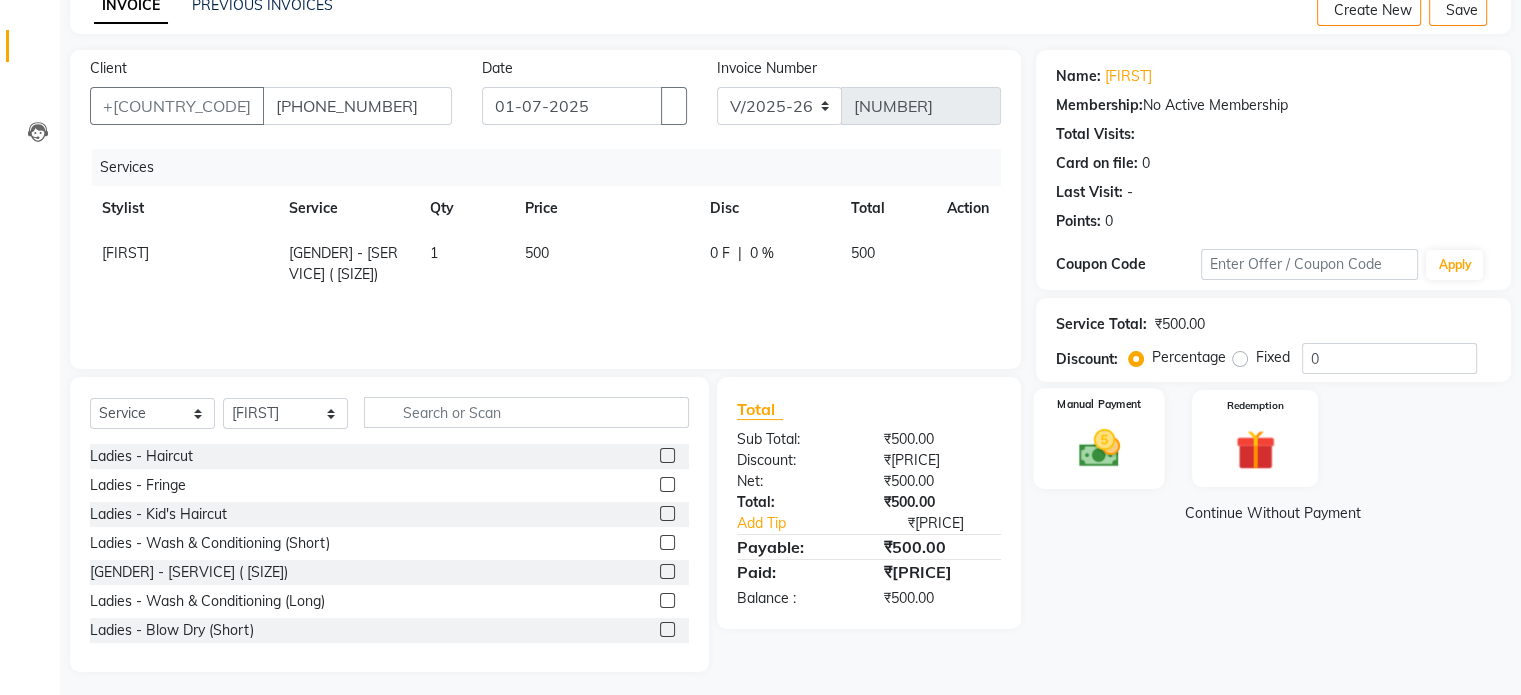 click at bounding box center (1098, 448) 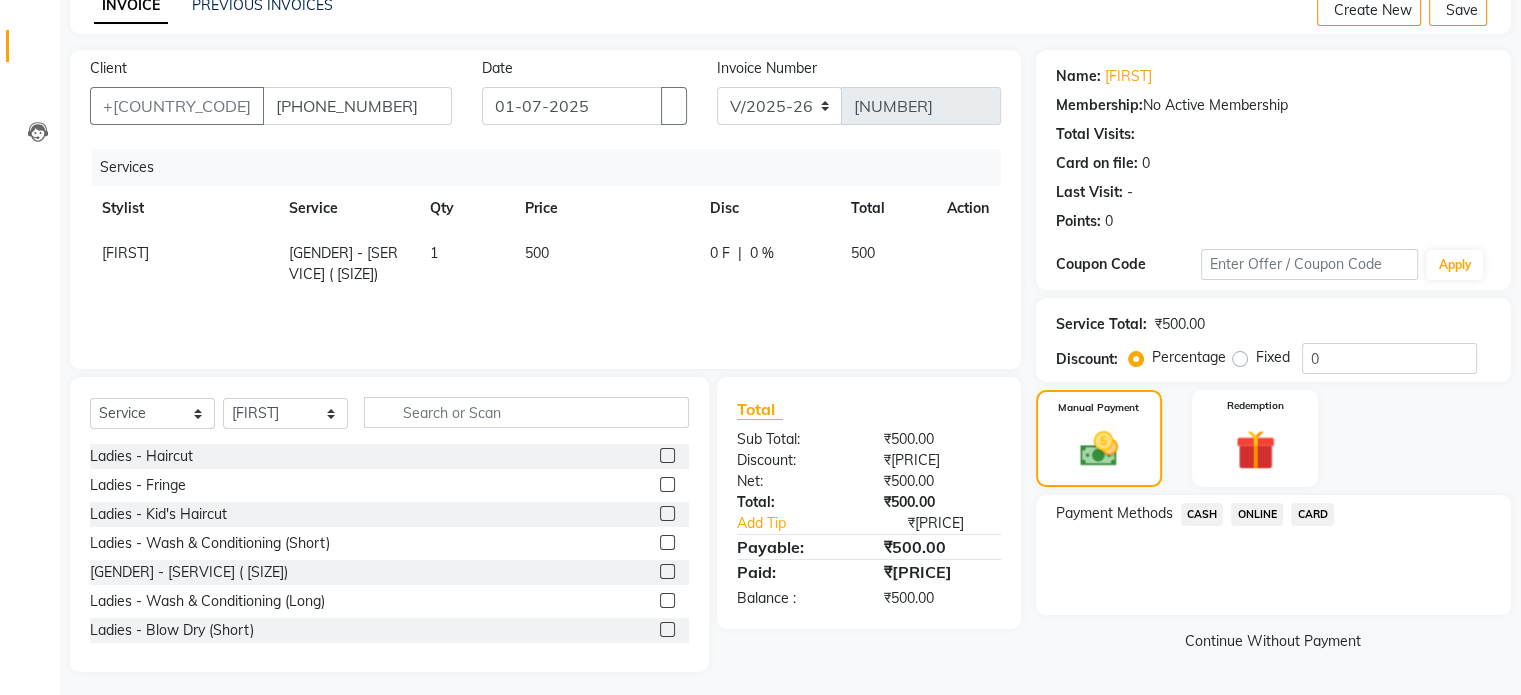 click on "CASH" at bounding box center (1202, 514) 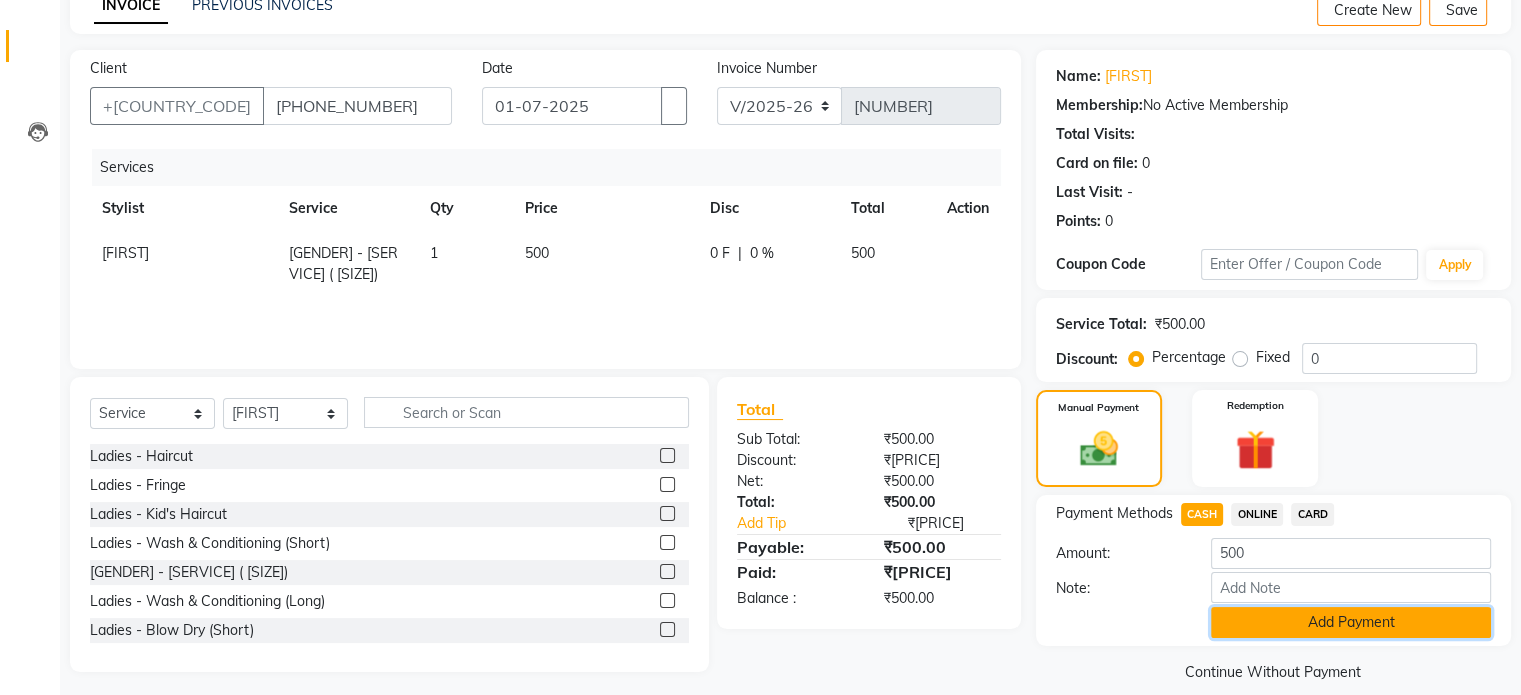click on "Add Payment" at bounding box center (1351, 622) 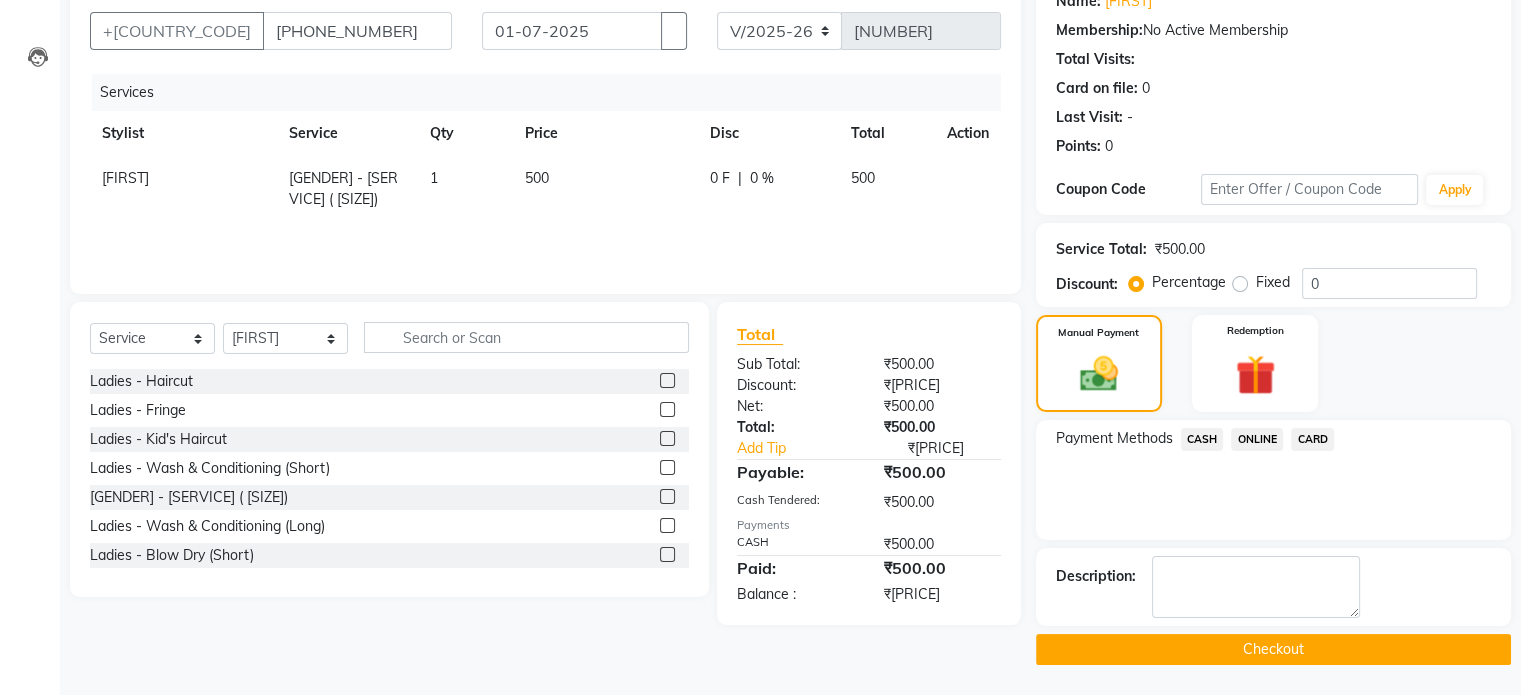 scroll, scrollTop: 176, scrollLeft: 0, axis: vertical 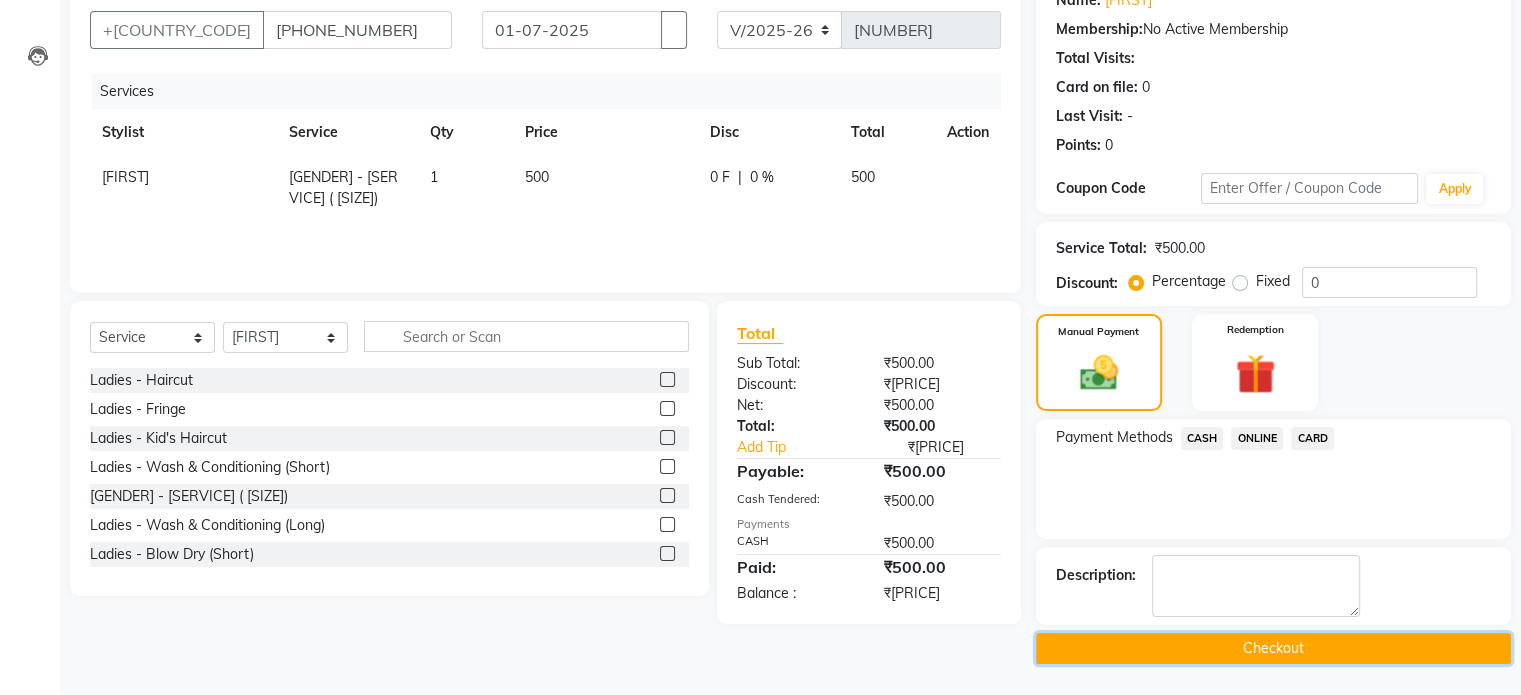 click on "Checkout" at bounding box center [1273, 648] 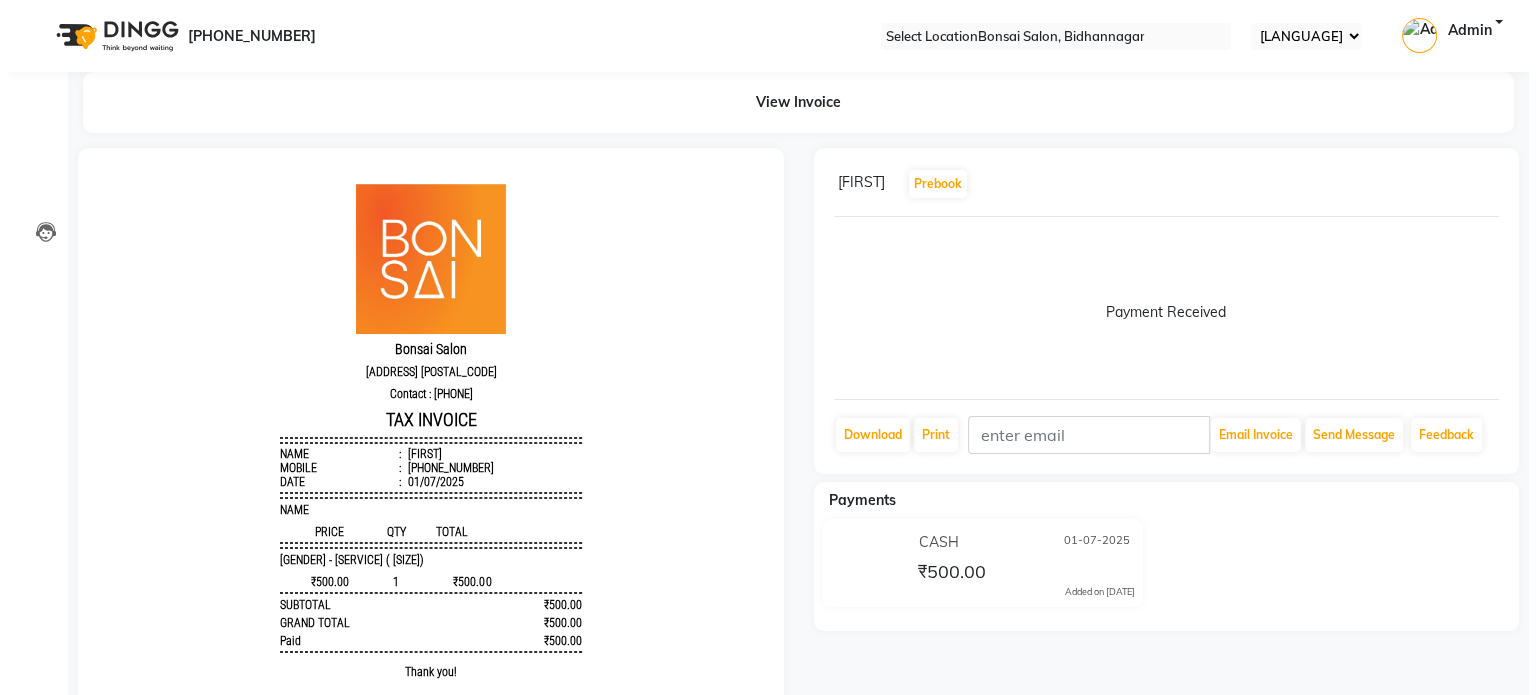 scroll, scrollTop: 0, scrollLeft: 0, axis: both 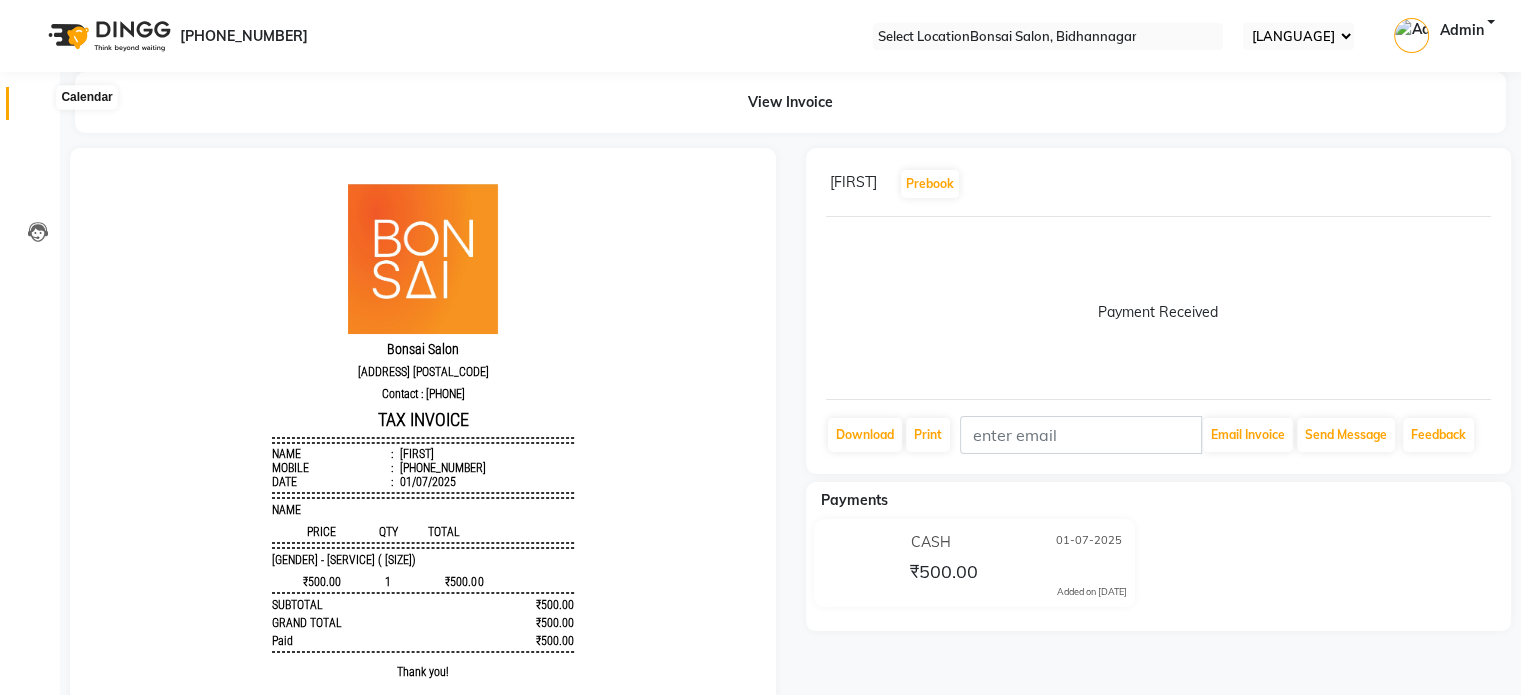 click at bounding box center [38, 108] 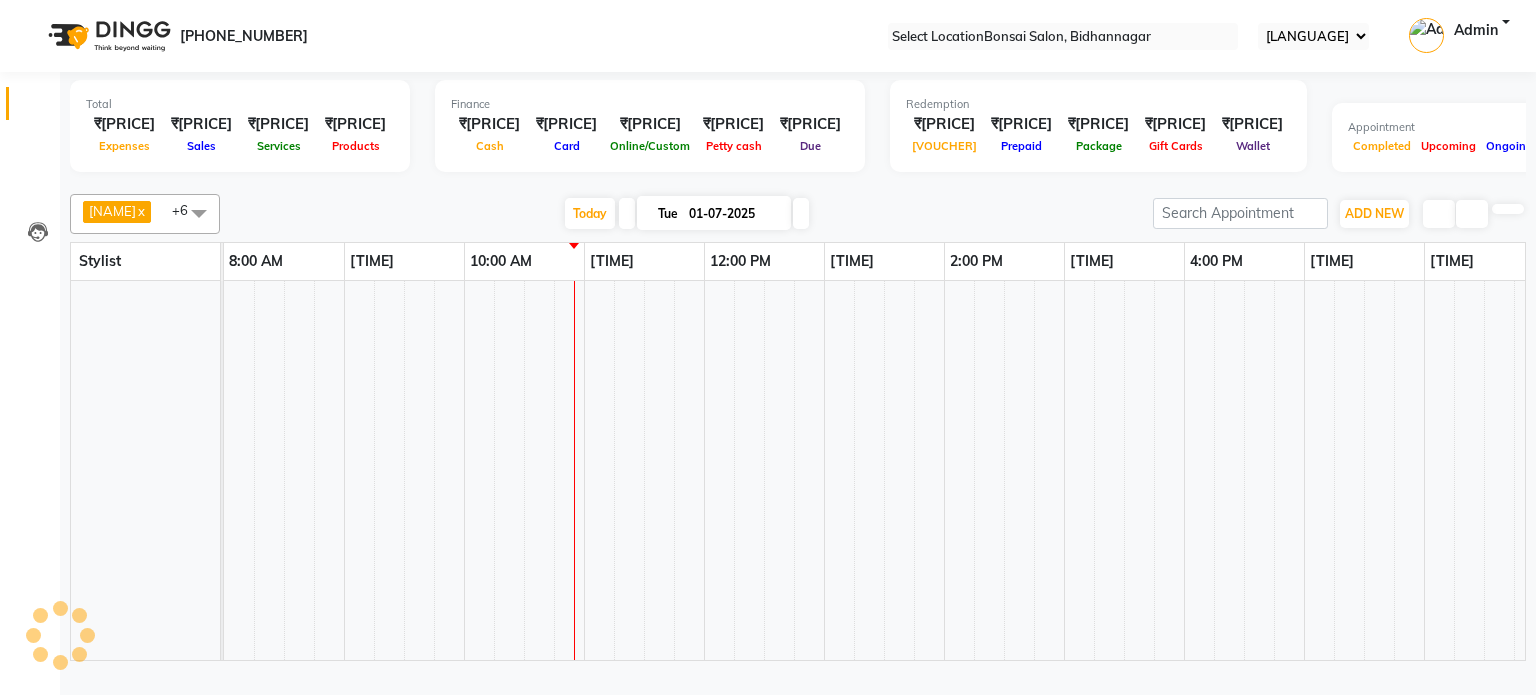 scroll, scrollTop: 0, scrollLeft: 0, axis: both 